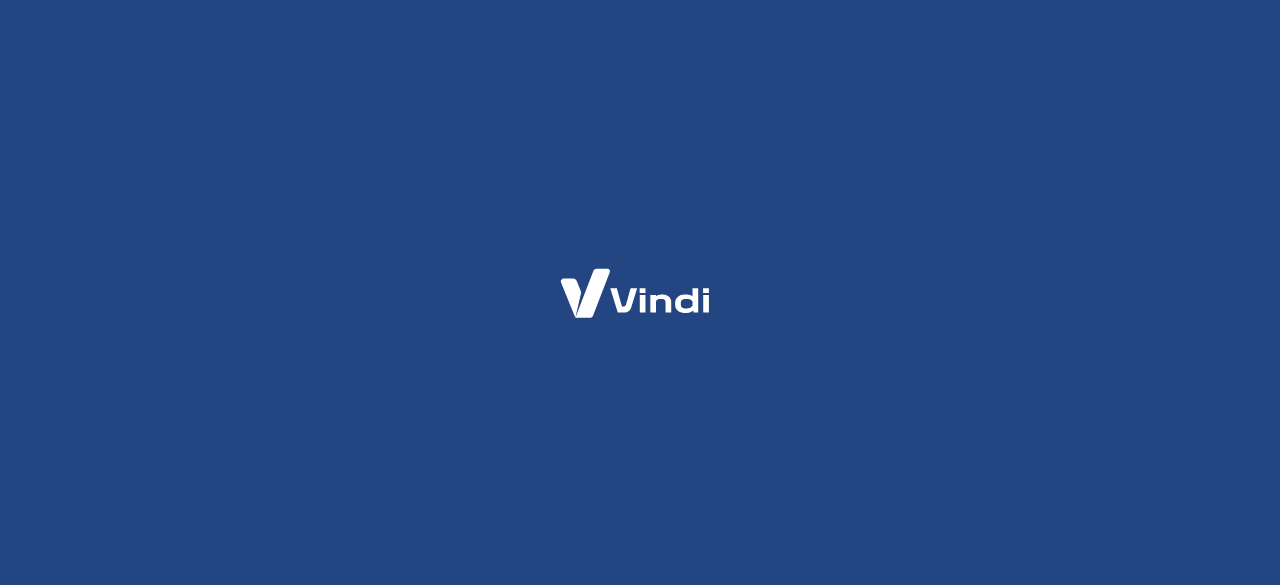 scroll, scrollTop: 0, scrollLeft: 0, axis: both 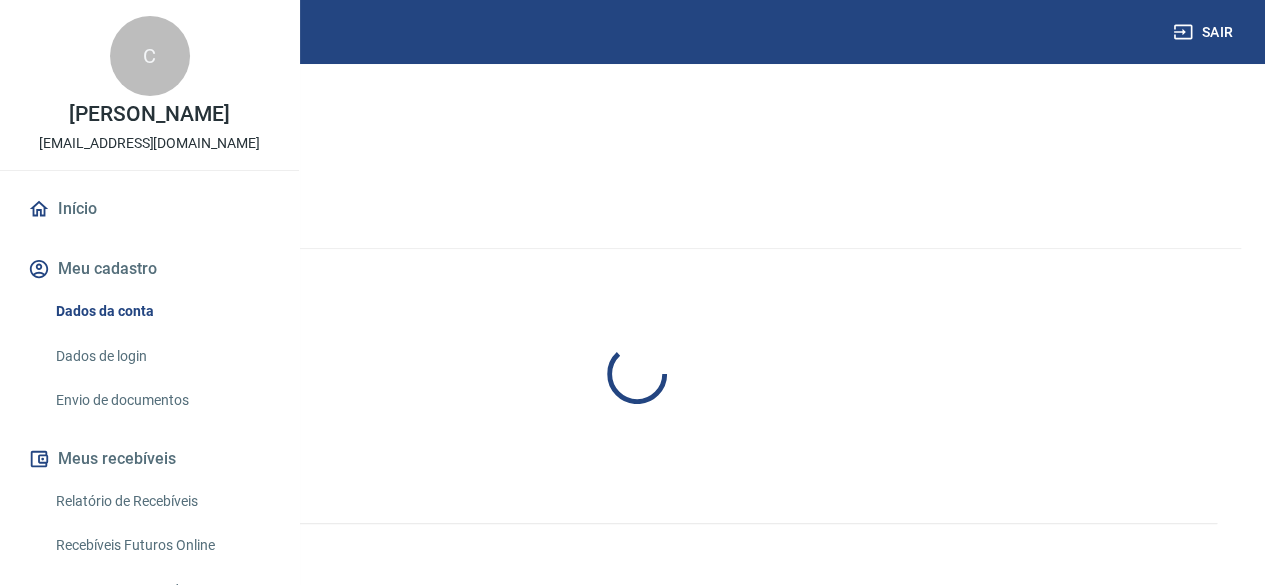 select on "SP" 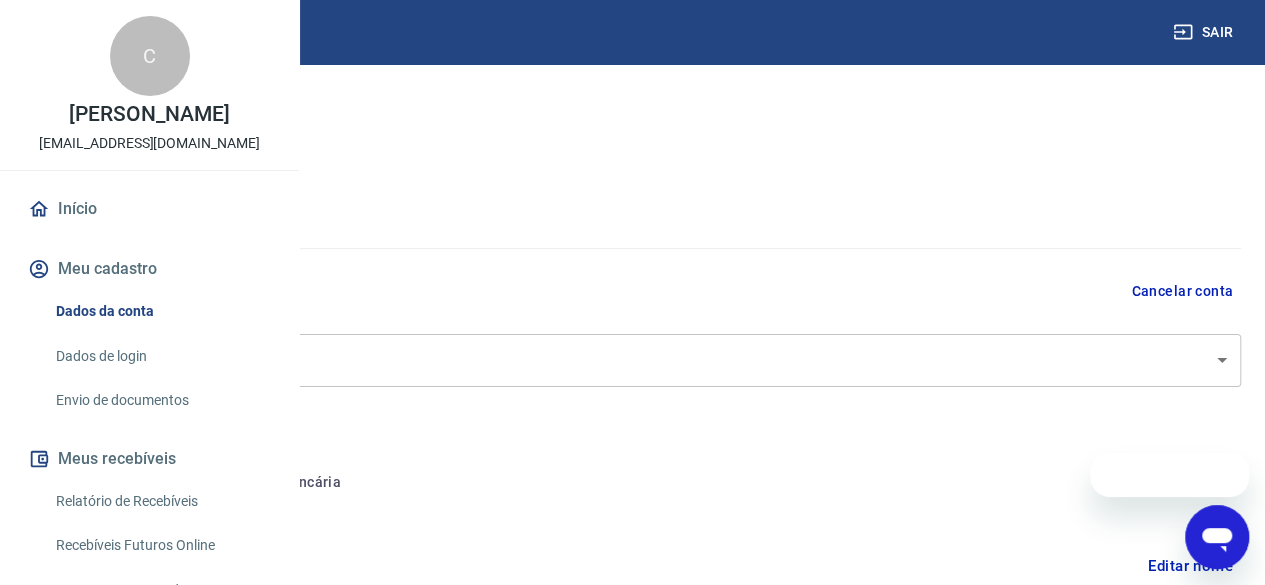 scroll, scrollTop: 0, scrollLeft: 0, axis: both 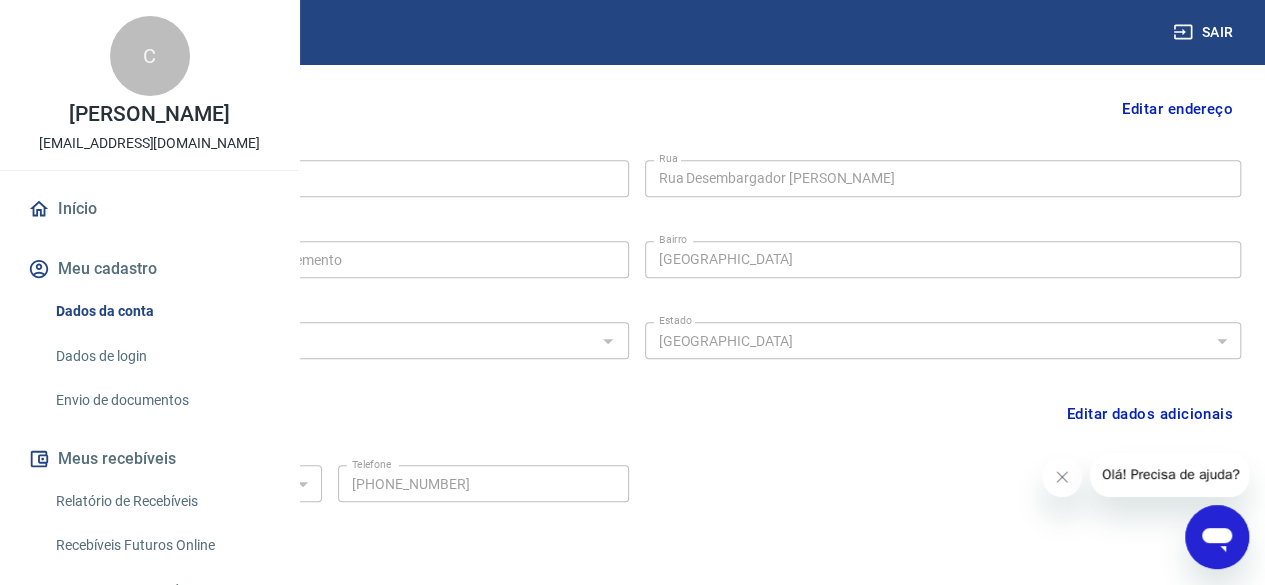 click on "Editar endereço" at bounding box center [1177, 109] 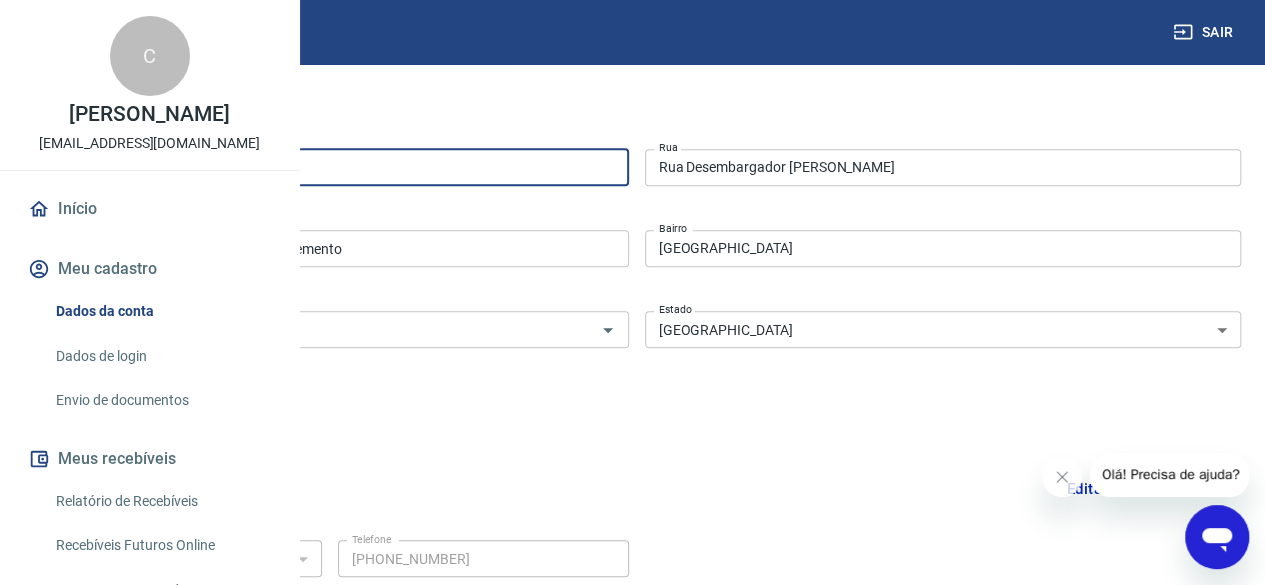 drag, startPoint x: 461, startPoint y: 162, endPoint x: 138, endPoint y: 157, distance: 323.0387 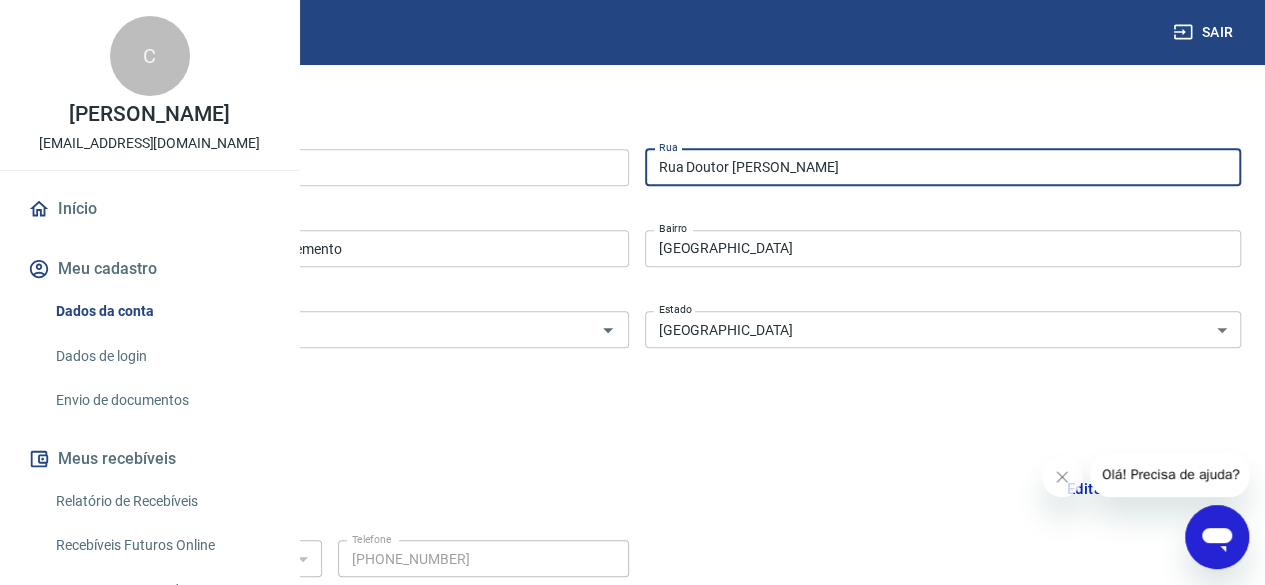 type on "Rua Doutor [PERSON_NAME]" 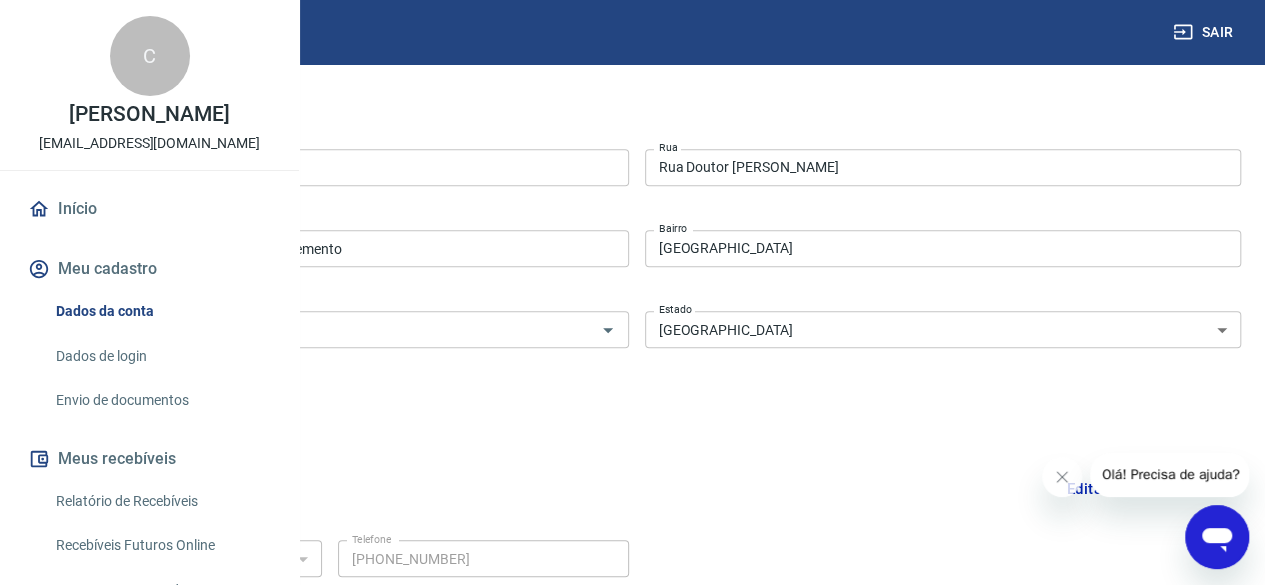 type on "251" 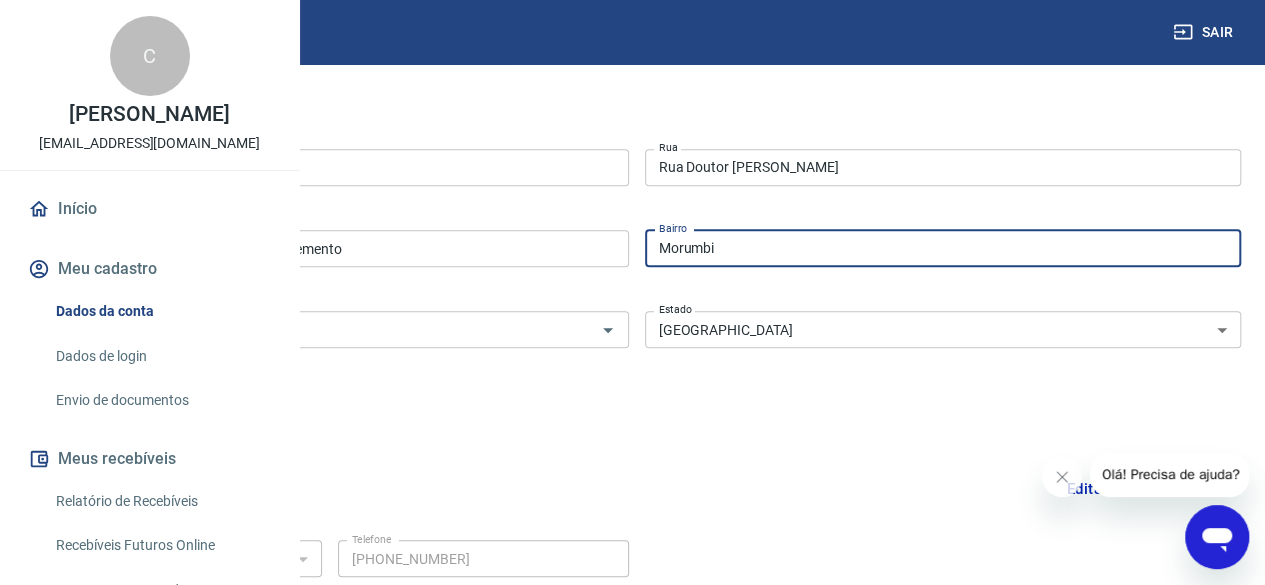 type on "Morumbi" 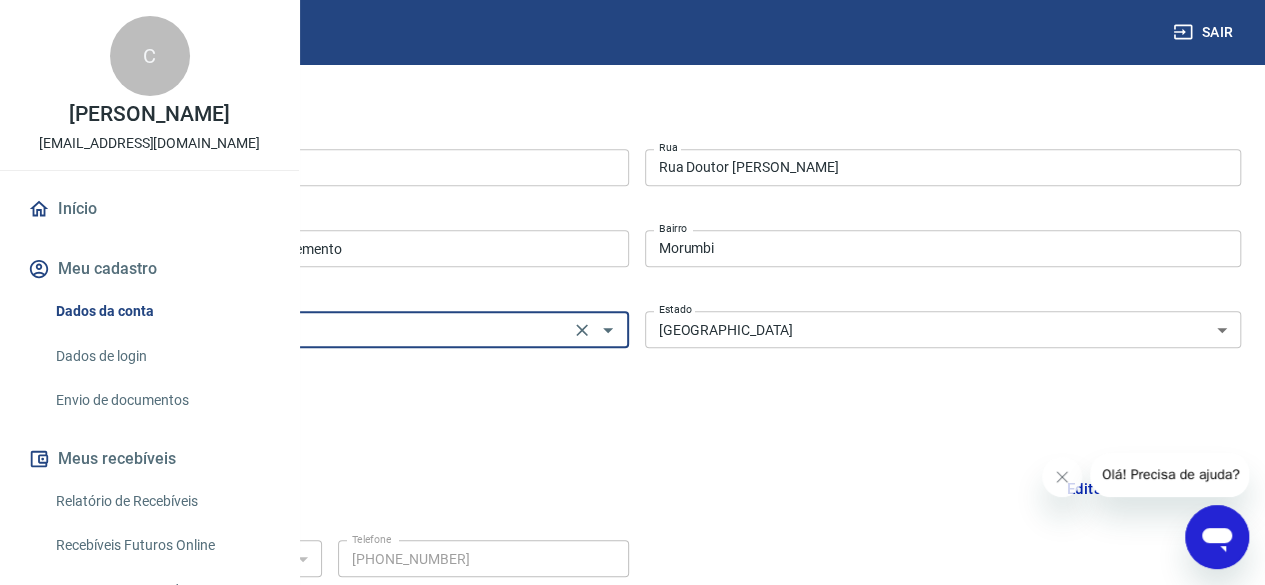 click on "Salvar" at bounding box center (70, 427) 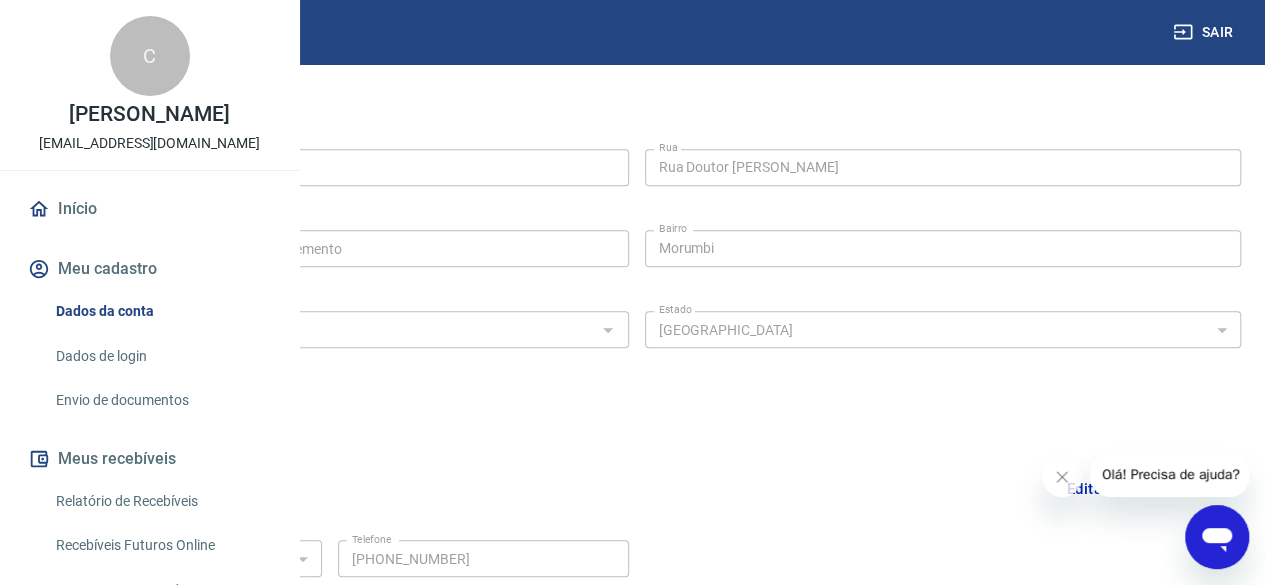 select on "SP" 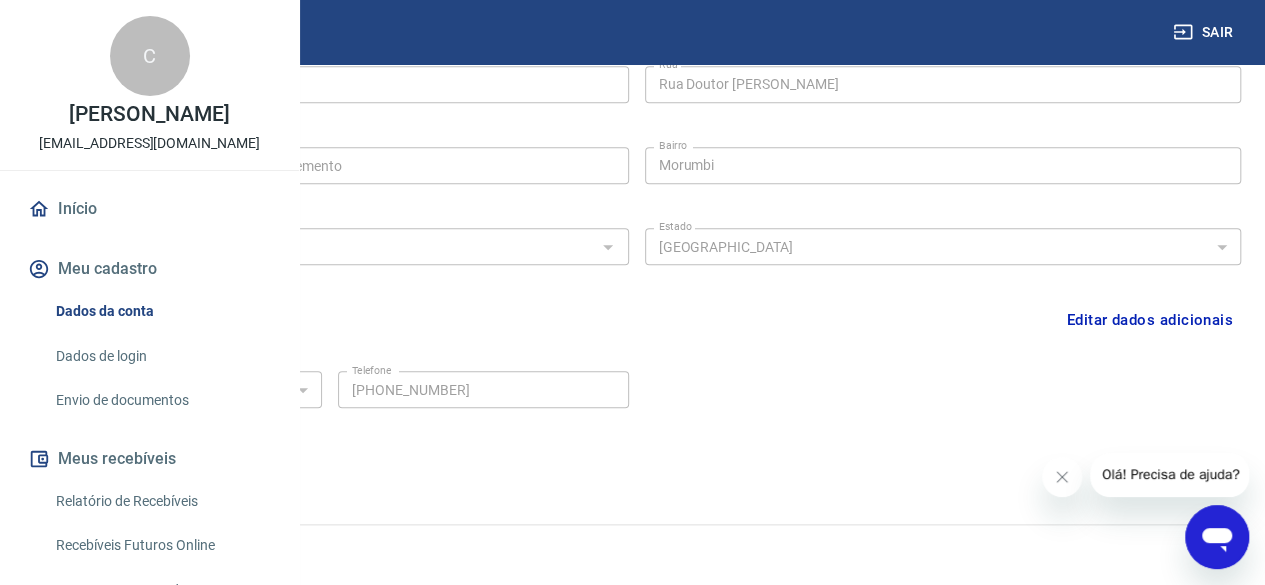 scroll, scrollTop: 394, scrollLeft: 0, axis: vertical 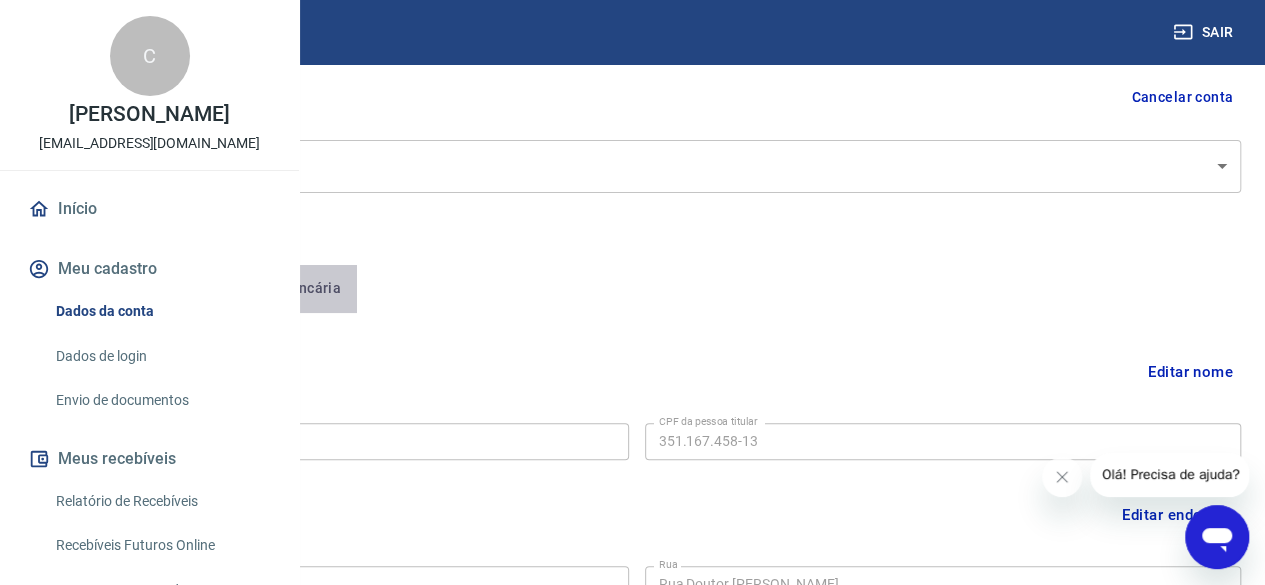 click on "Conta bancária" at bounding box center [274, 289] 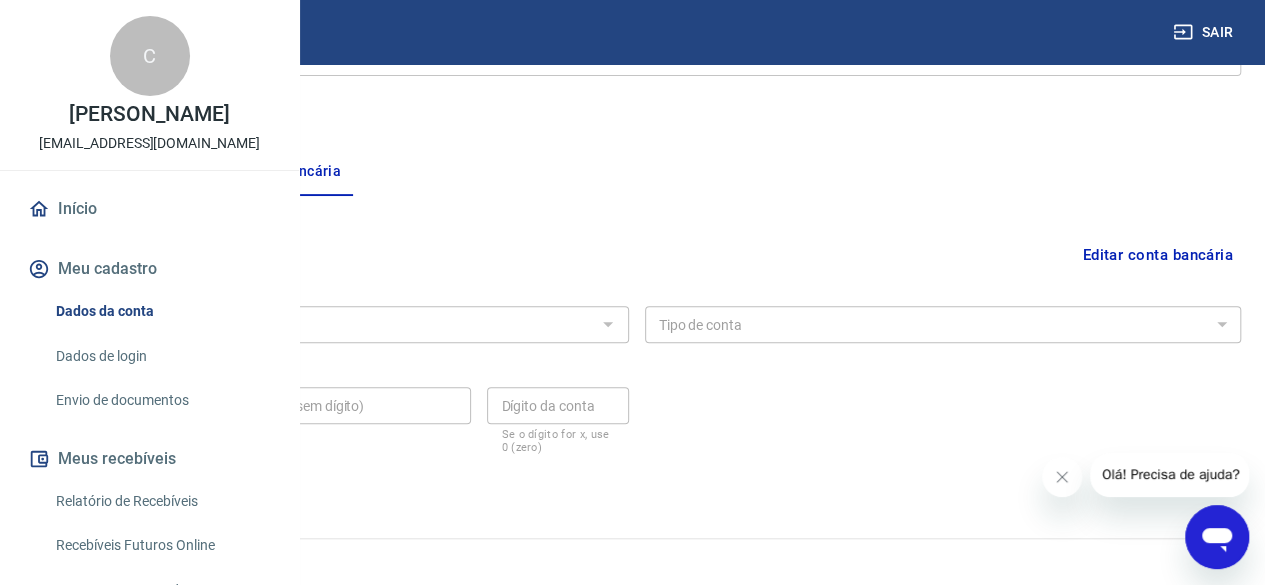 scroll, scrollTop: 324, scrollLeft: 0, axis: vertical 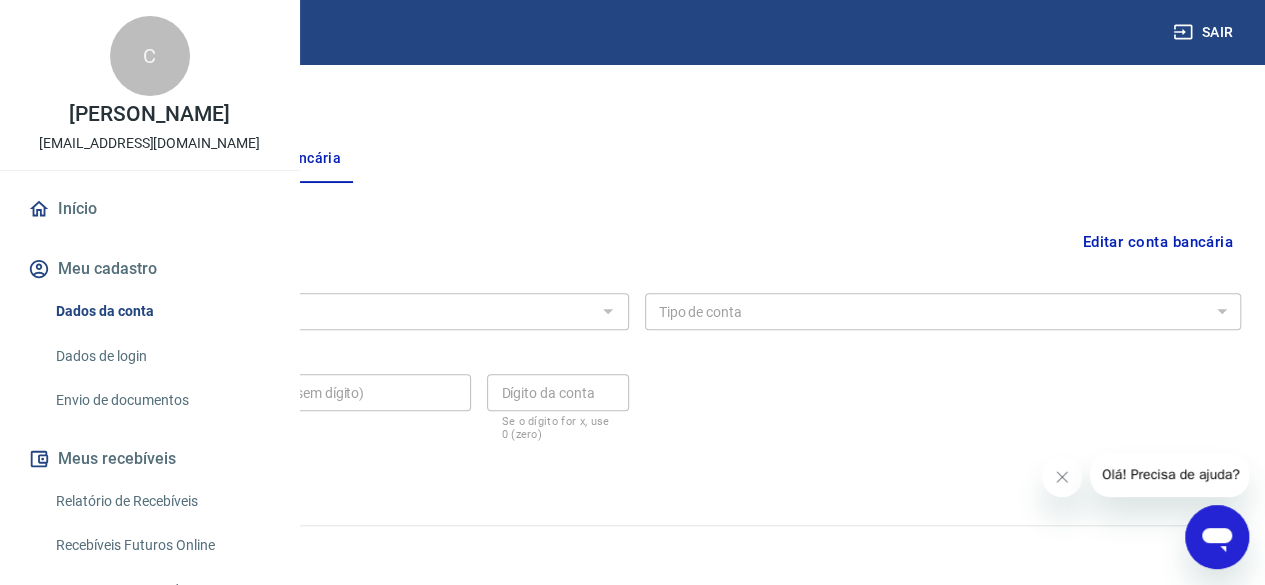 click on "Banco Banco Tipo de conta Conta Corrente Conta Poupança Tipo de conta Agência (sem dígito) Agência (sem dígito) Conta (sem dígito) Conta (sem dígito) Dígito da conta Dígito da conta Se o dígito for x, use 0 (zero)" at bounding box center (636, 365) 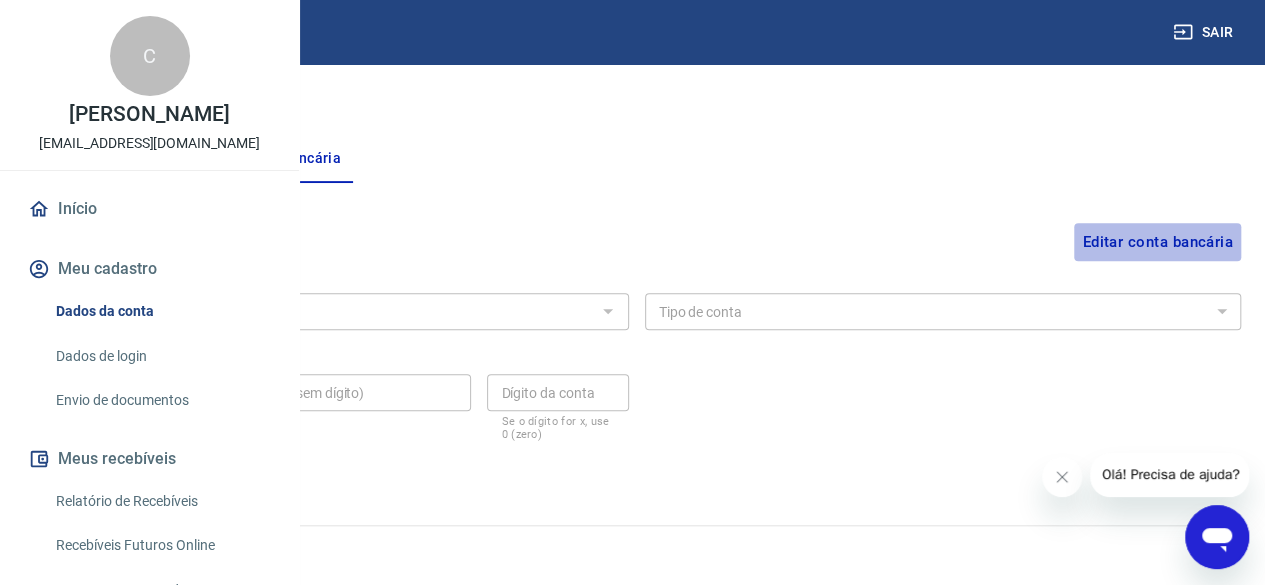 click on "Editar conta bancária" at bounding box center [1157, 242] 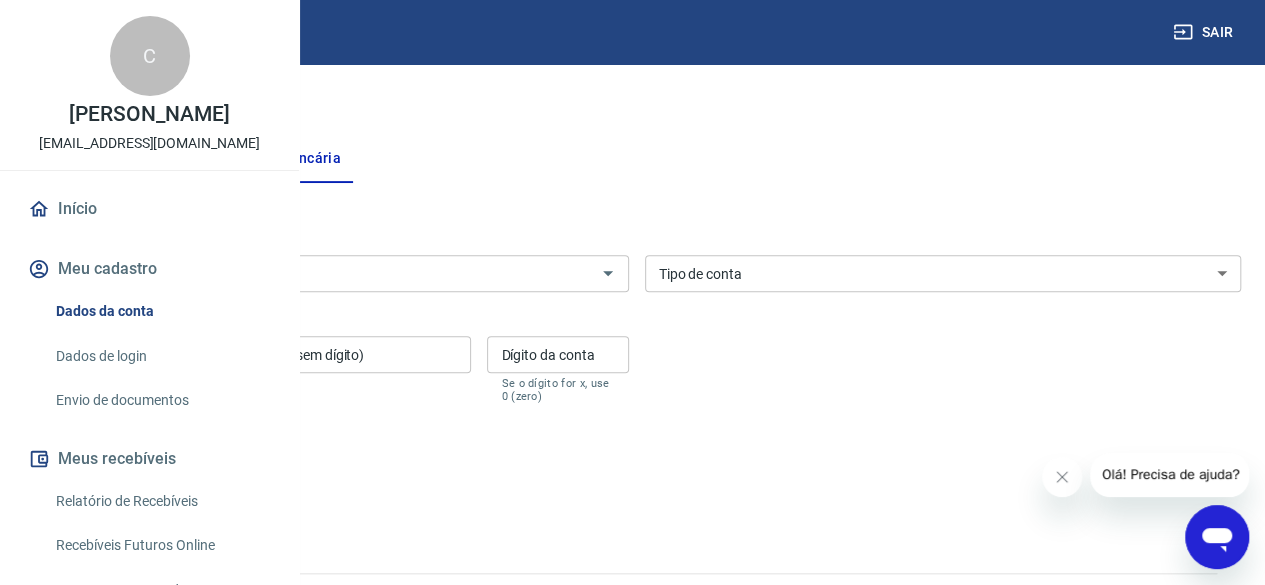 click on "Banco" at bounding box center (314, 273) 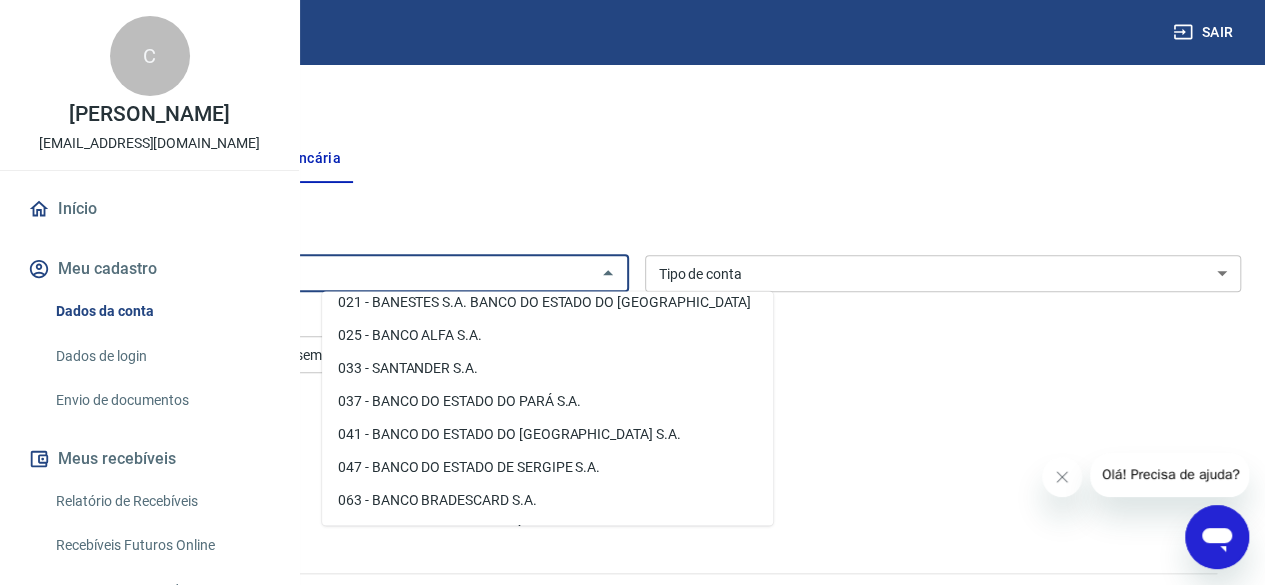 scroll, scrollTop: 200, scrollLeft: 0, axis: vertical 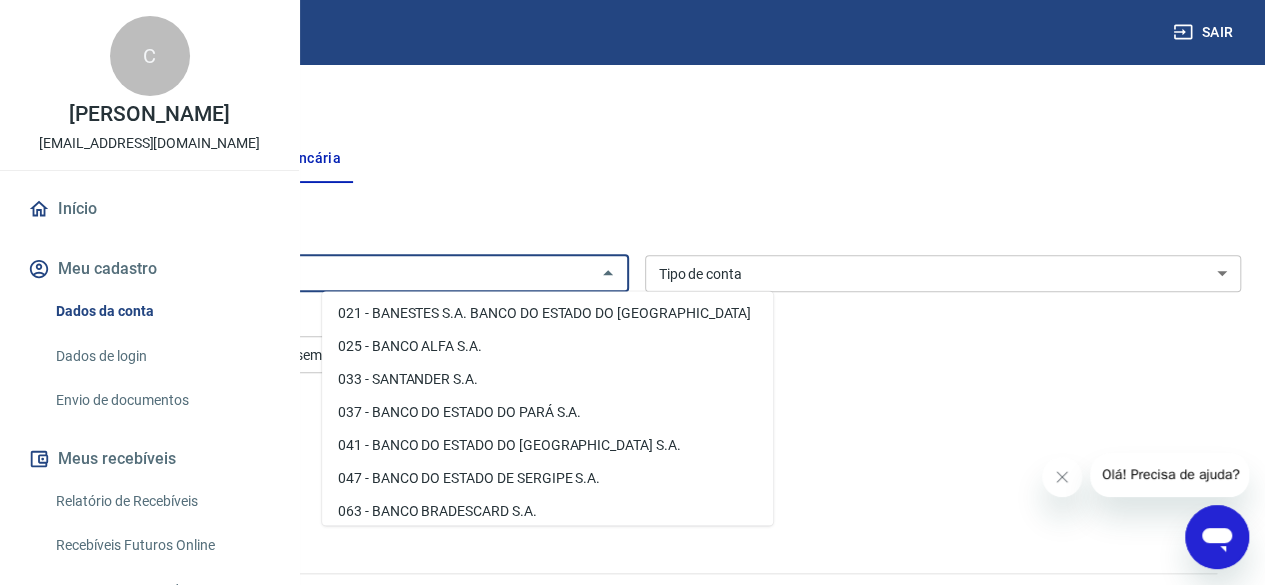 click on "Editar conta bancária Banco Banco Tipo de conta Conta Corrente Conta Poupança Tipo de conta Agência (sem dígito) Agência (sem dígito) Conta (sem dígito) Conta (sem dígito) Dígito da conta Dígito da conta Se o dígito for x, use 0 (zero) Atenção Ao cadastrar uma nova conta bancária, faremos um crédito de valor simbólico na conta bancária informada. Este crédito é apenas para verificação de segurança e será feito automaticamente após a alteração da conta. Salvar Cancelar" at bounding box center (636, 354) 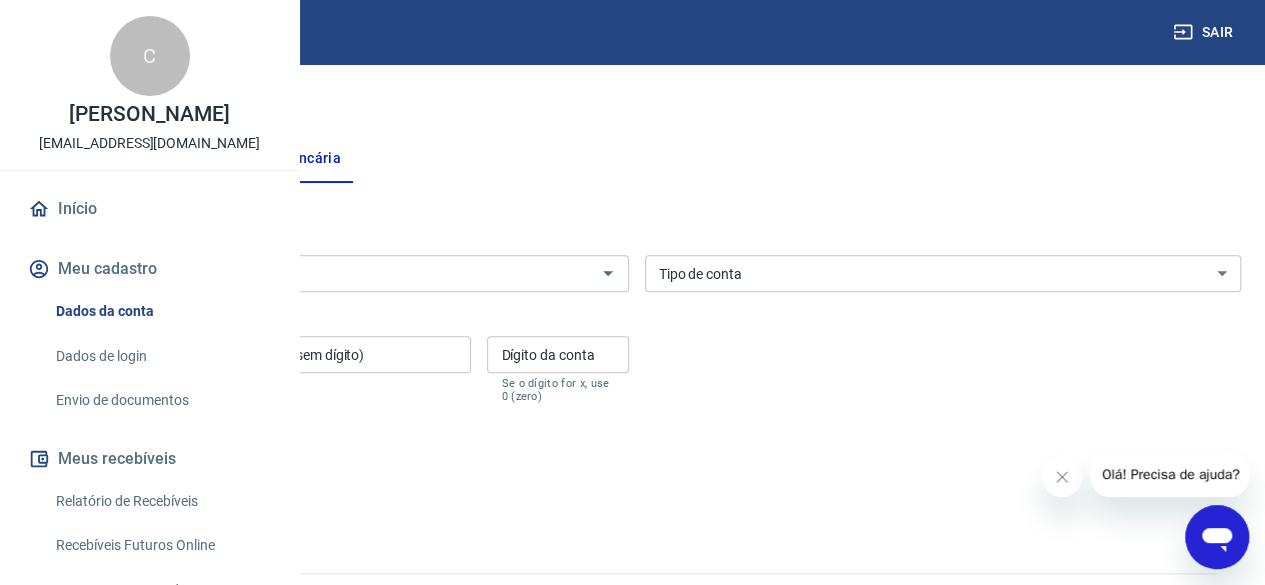 click on "Meu cadastro" at bounding box center (149, 269) 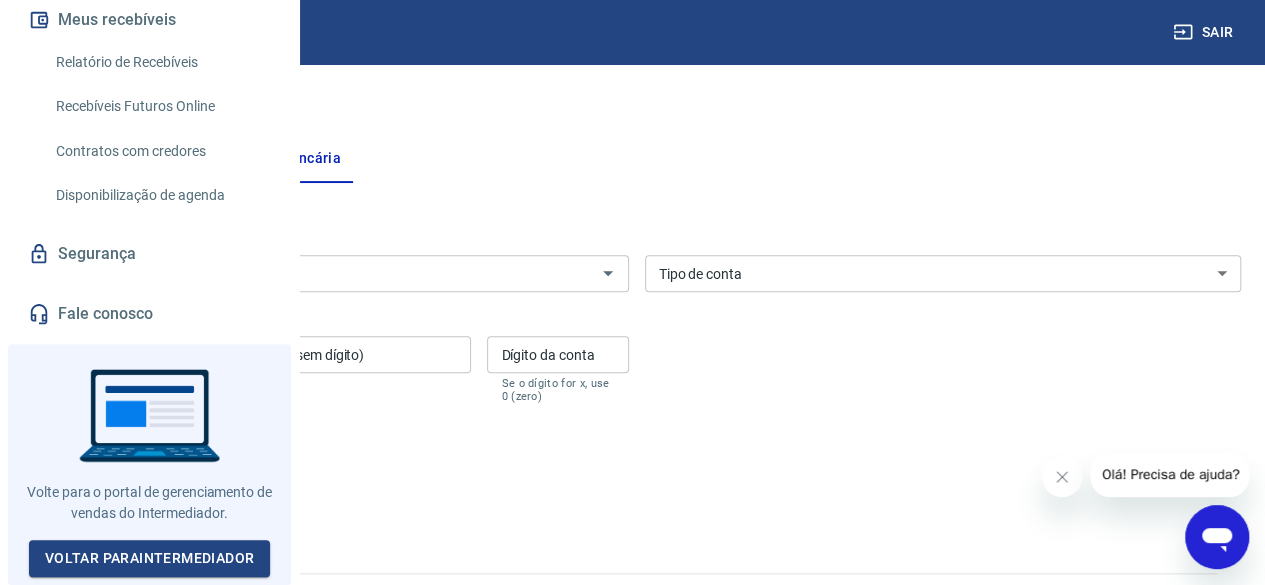 scroll, scrollTop: 516, scrollLeft: 0, axis: vertical 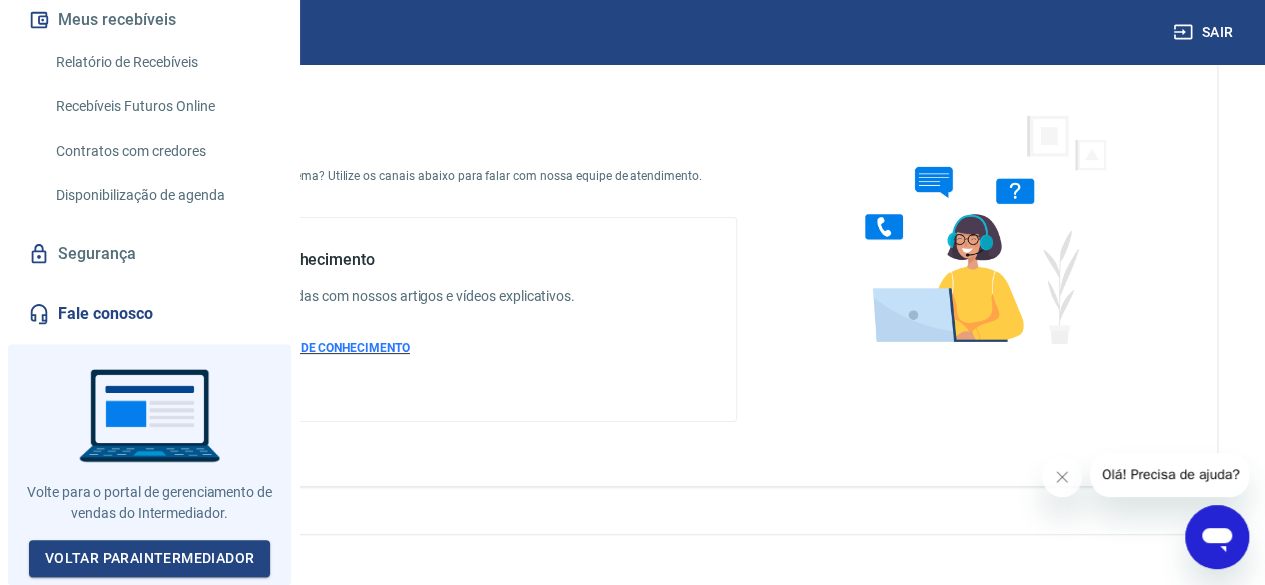 click on "ACESSAR BASE DE CONHECIMENTO" at bounding box center [311, 348] 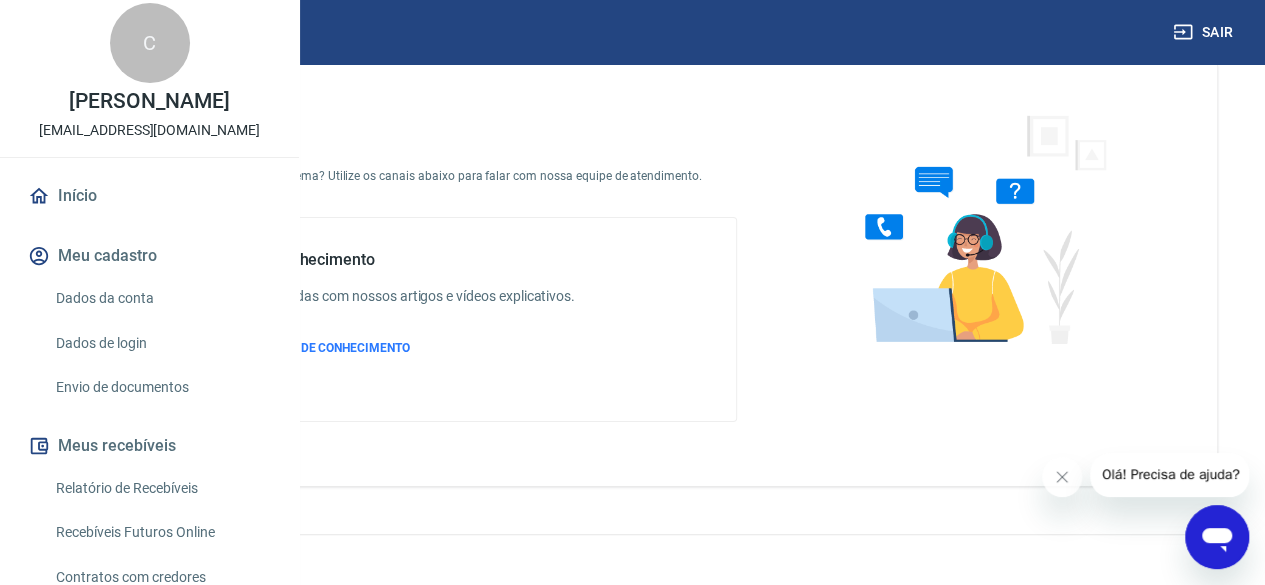 scroll, scrollTop: 0, scrollLeft: 0, axis: both 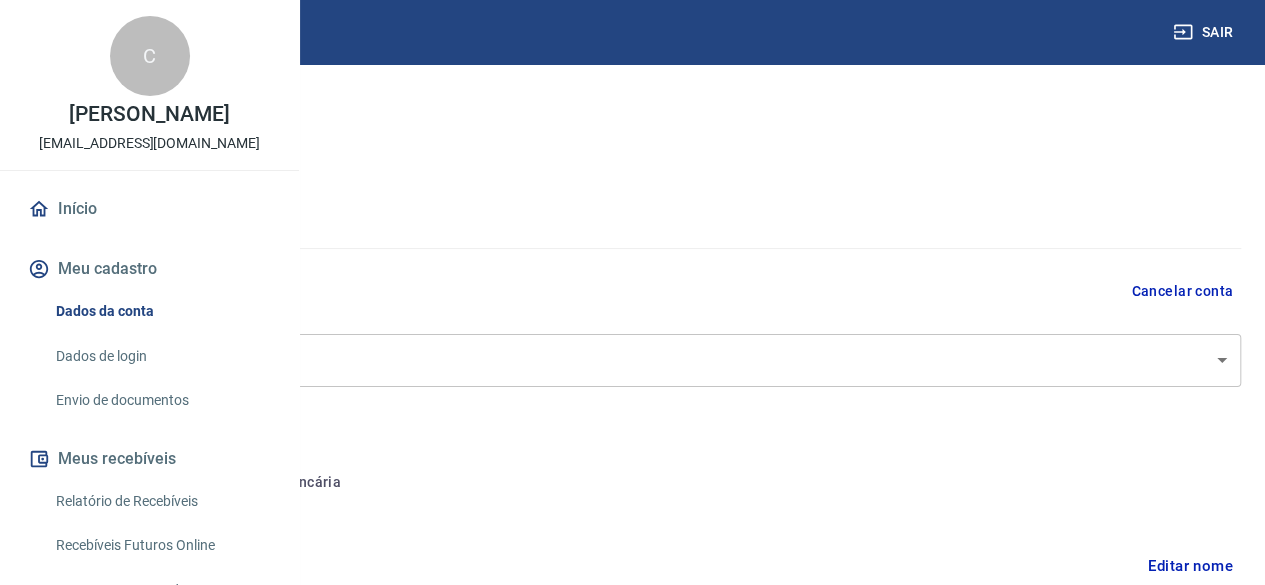 type on "[PHONE_NUMBER]" 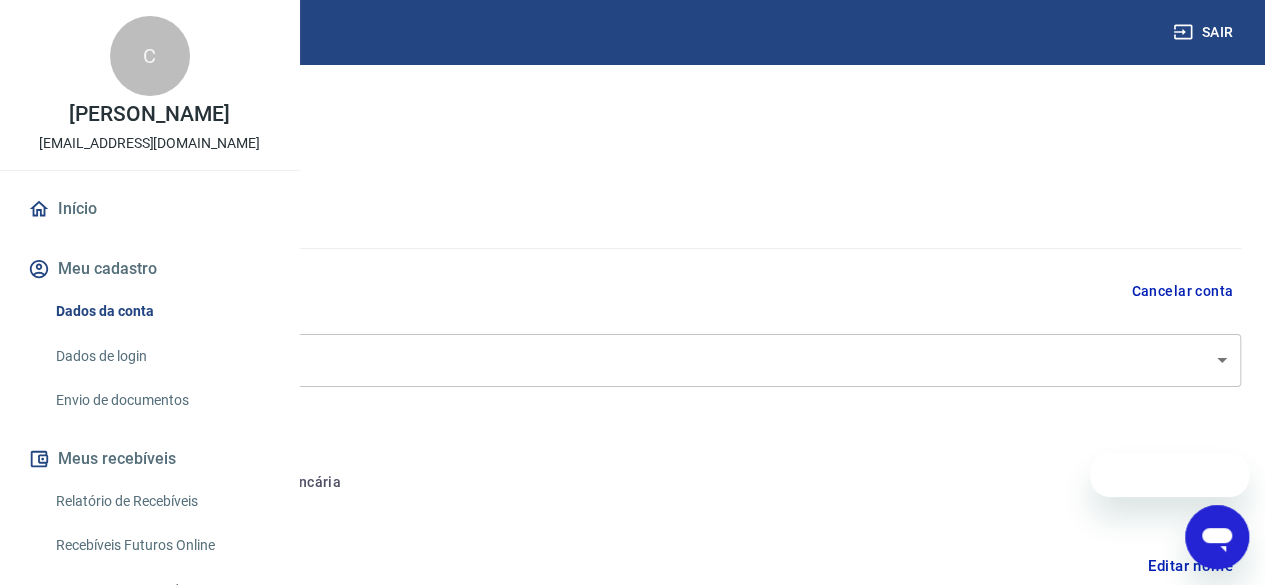 scroll, scrollTop: 0, scrollLeft: 0, axis: both 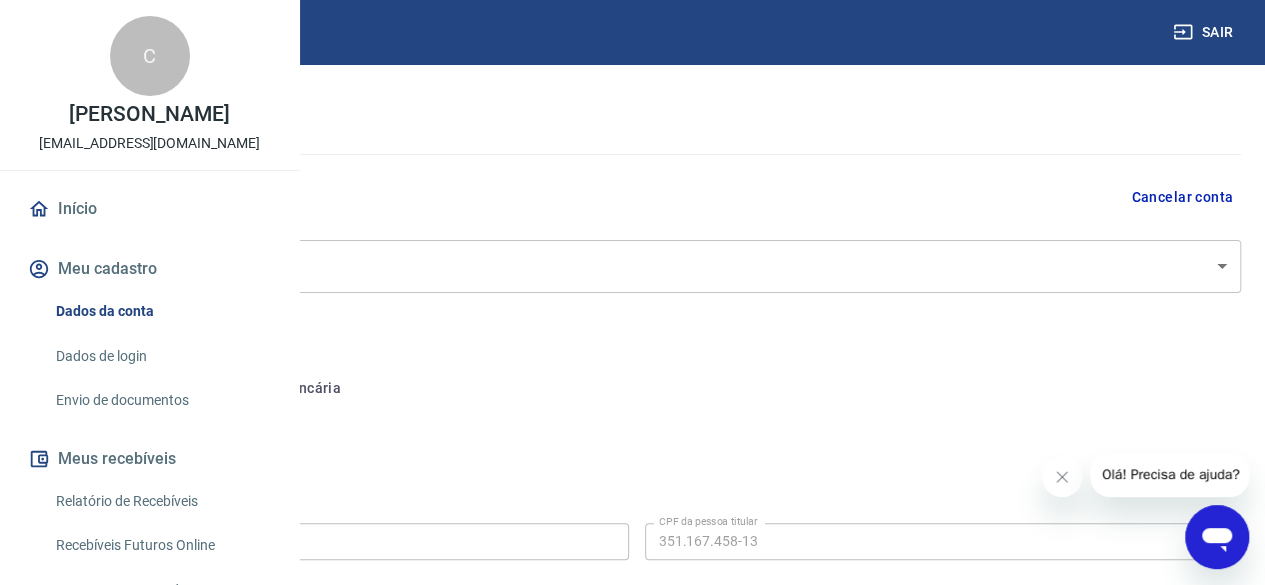 click on "Conta bancária" at bounding box center (274, 389) 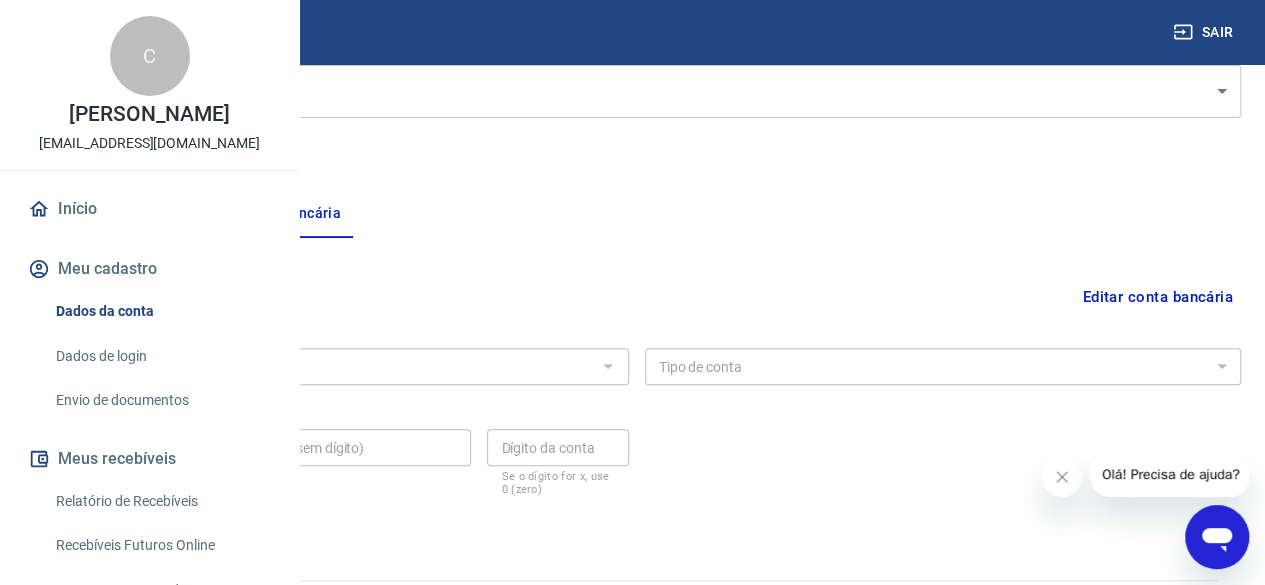 scroll, scrollTop: 294, scrollLeft: 0, axis: vertical 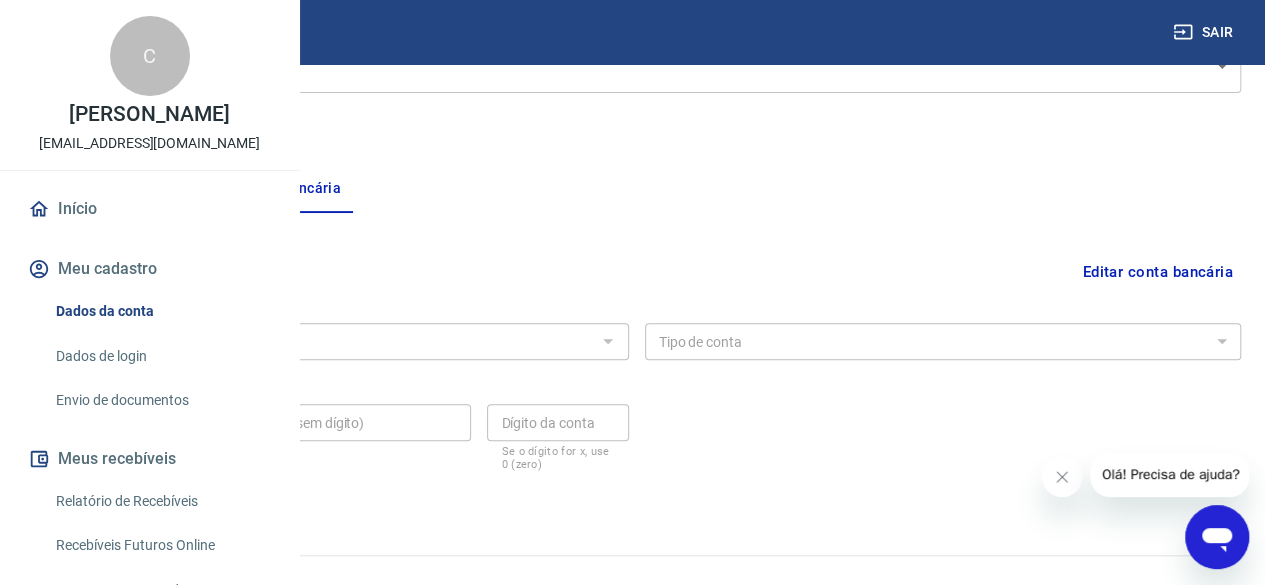 click at bounding box center [607, 341] 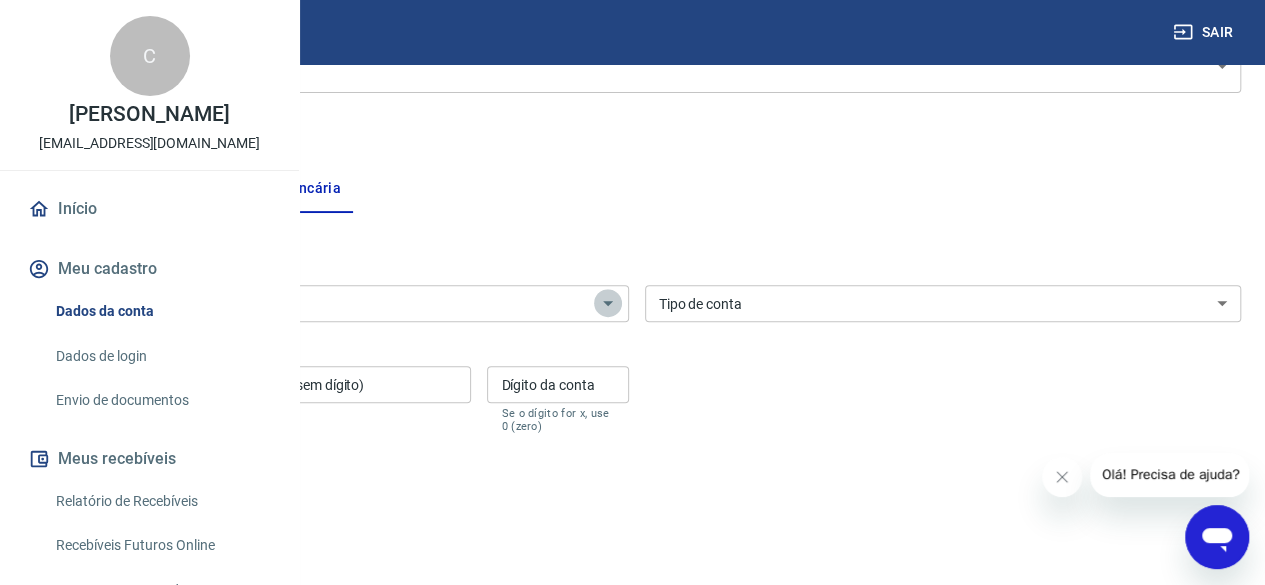 click 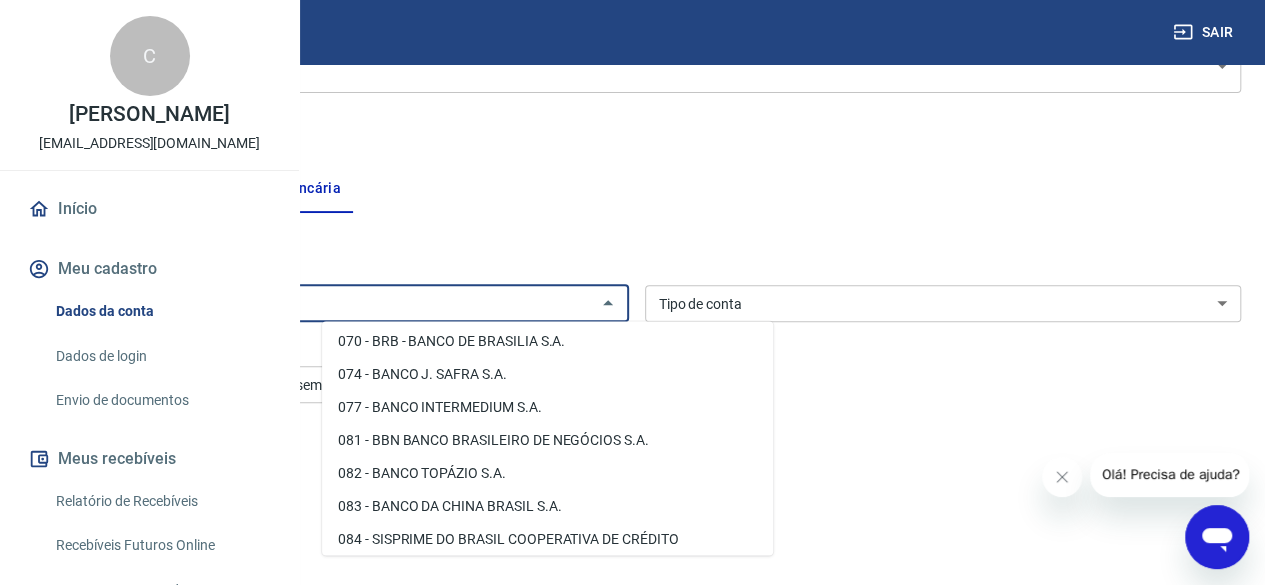 scroll, scrollTop: 0, scrollLeft: 0, axis: both 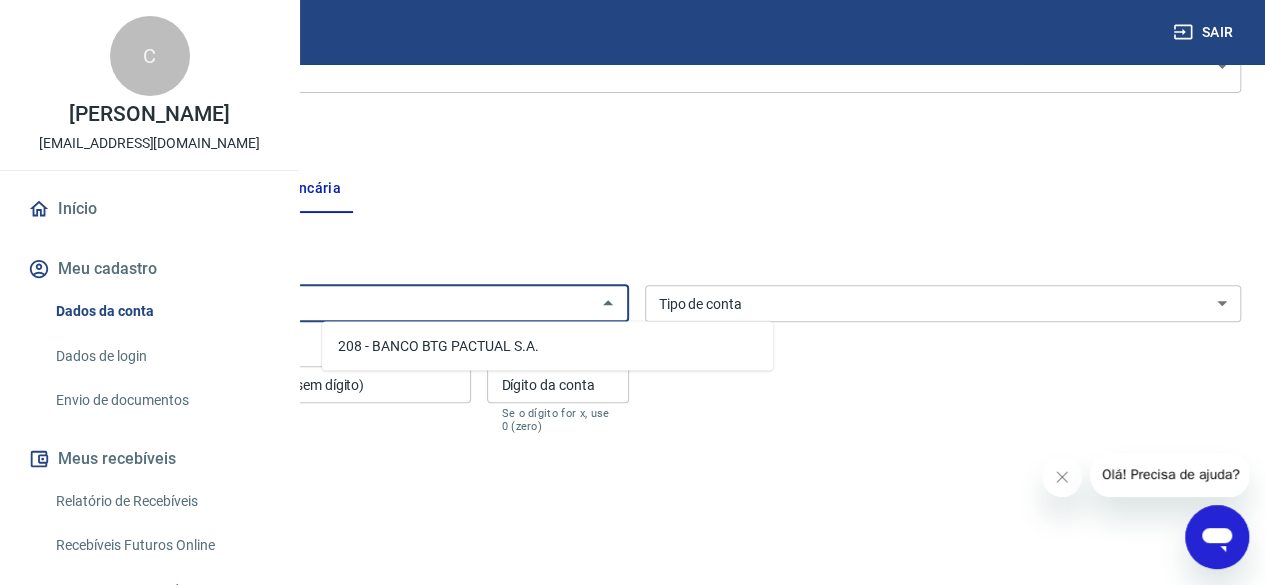 click on "208 - BANCO BTG PACTUAL S.A." at bounding box center [547, 345] 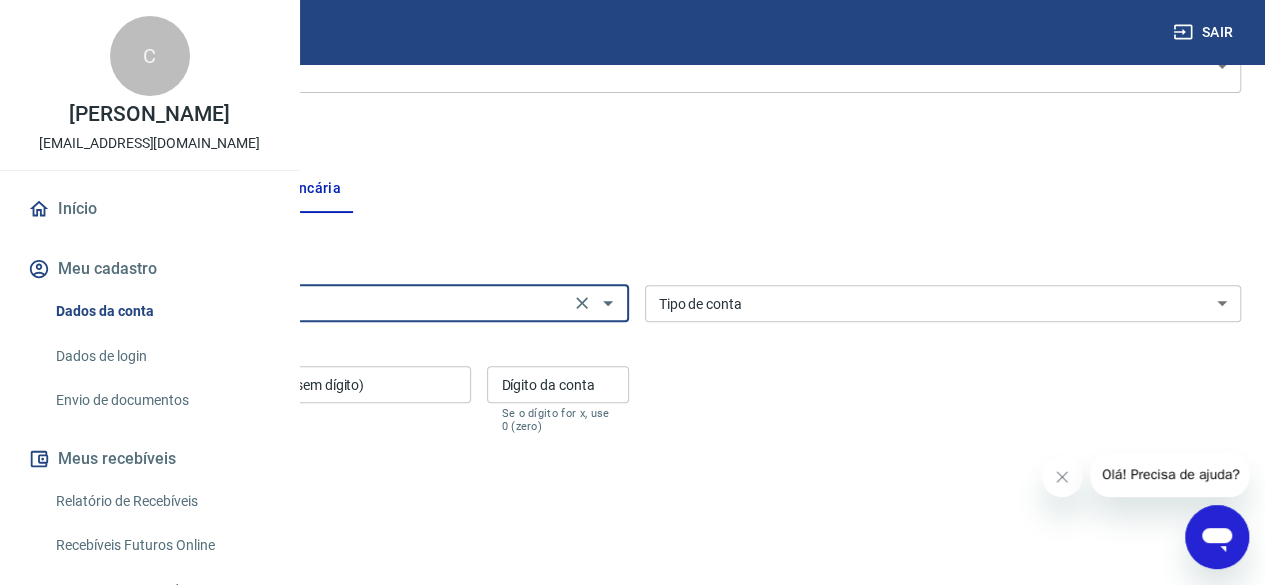 type on "208 - BANCO BTG PACTUAL S.A." 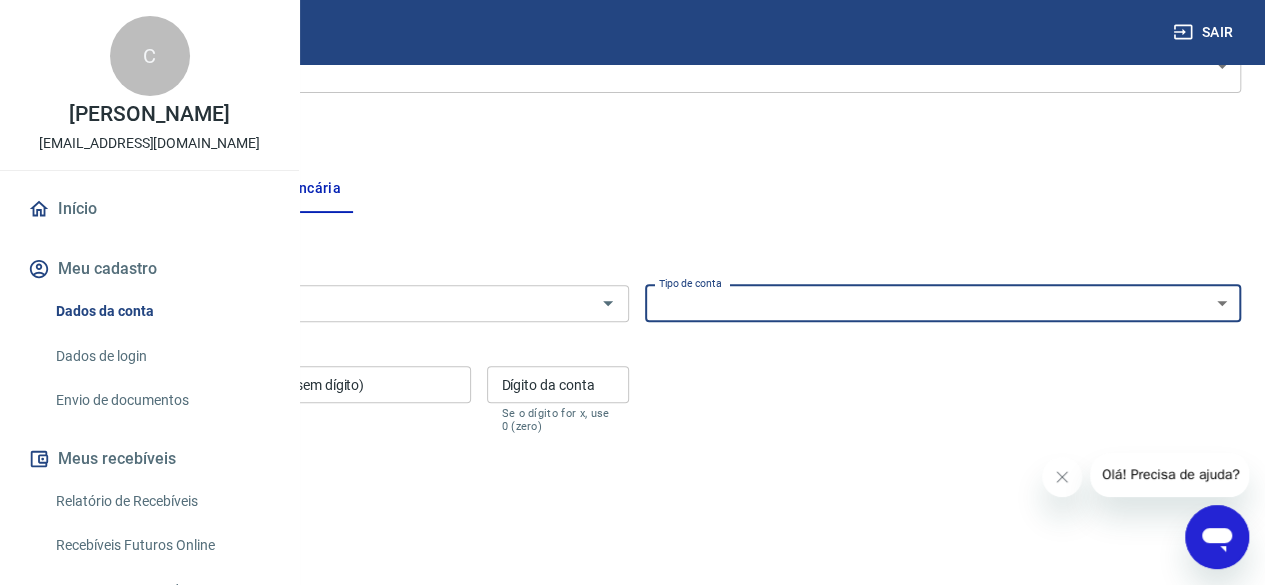 click on "Tipo de conta Conta Corrente Conta Poupança Tipo de conta" at bounding box center (943, 303) 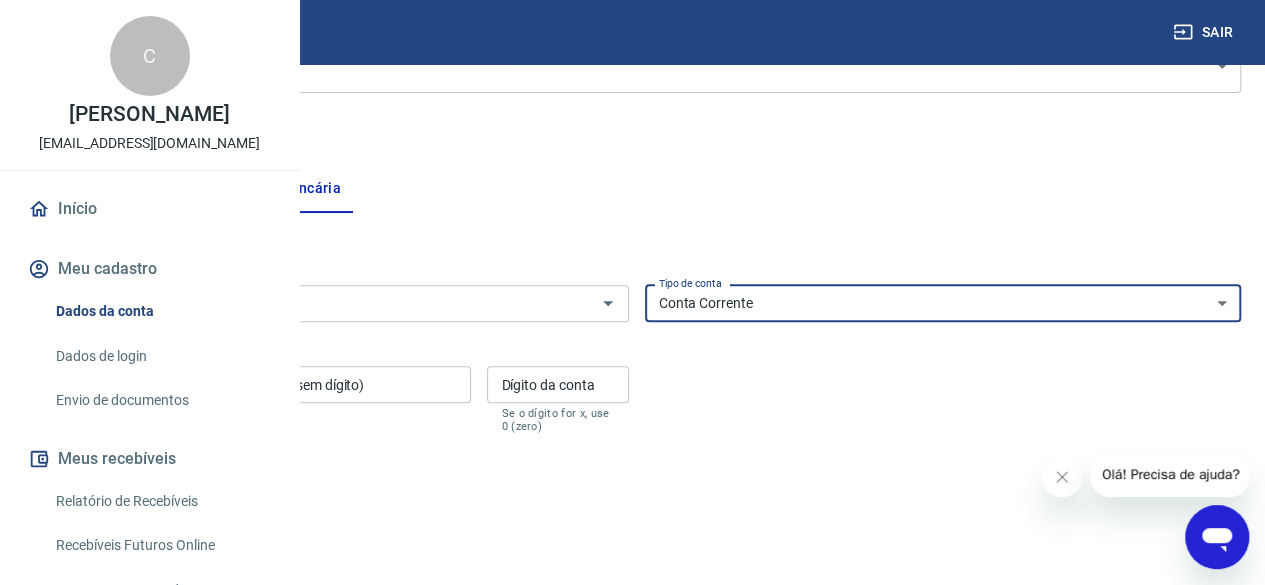 click on "Conta Corrente Conta Poupança" at bounding box center (943, 303) 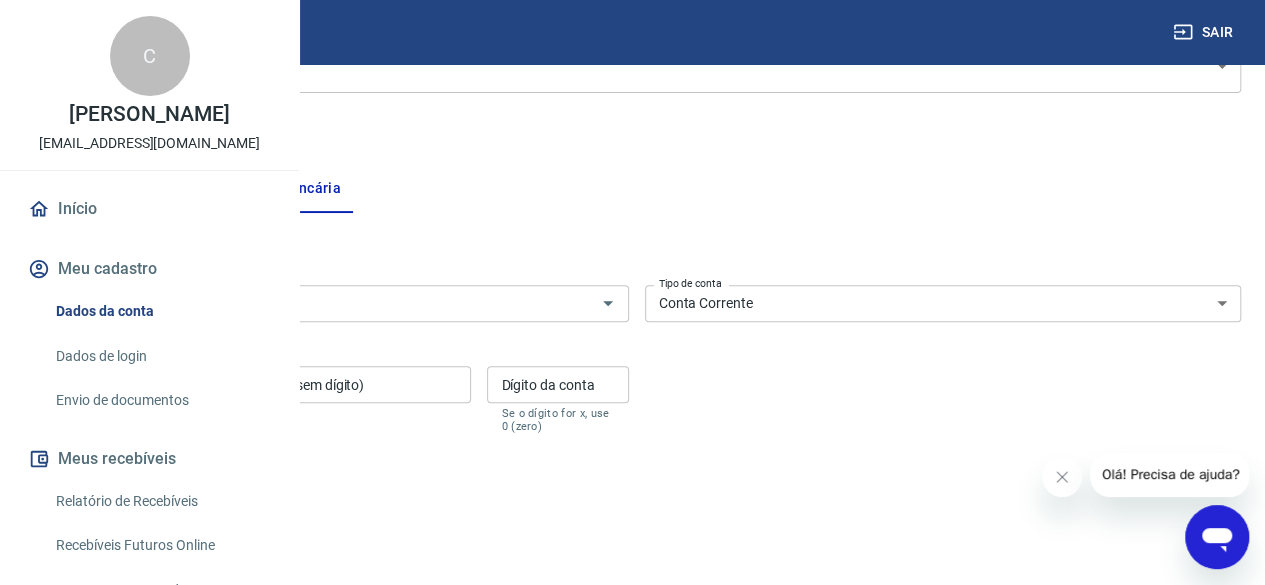 type on "0050" 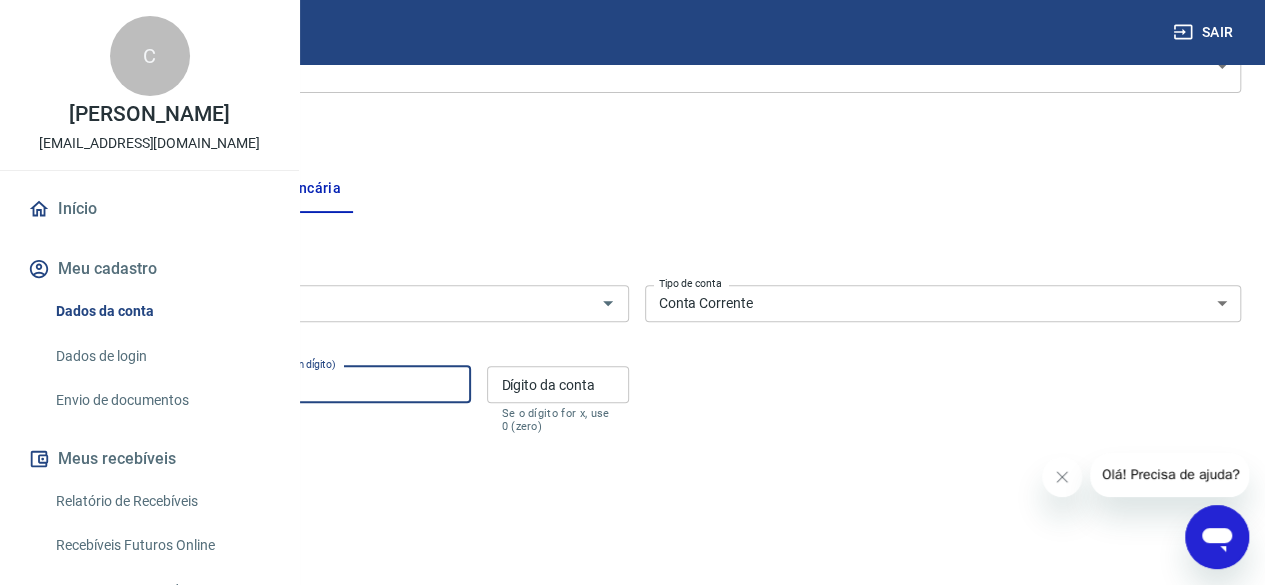 type on "887441" 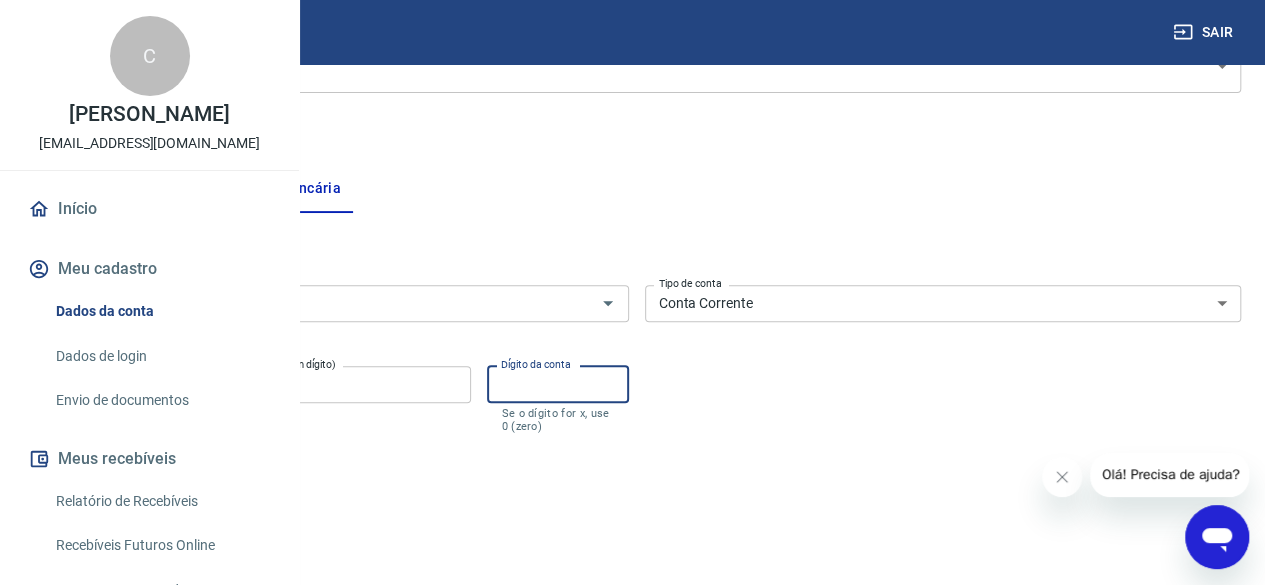 click on "Dígito da conta" at bounding box center [557, 384] 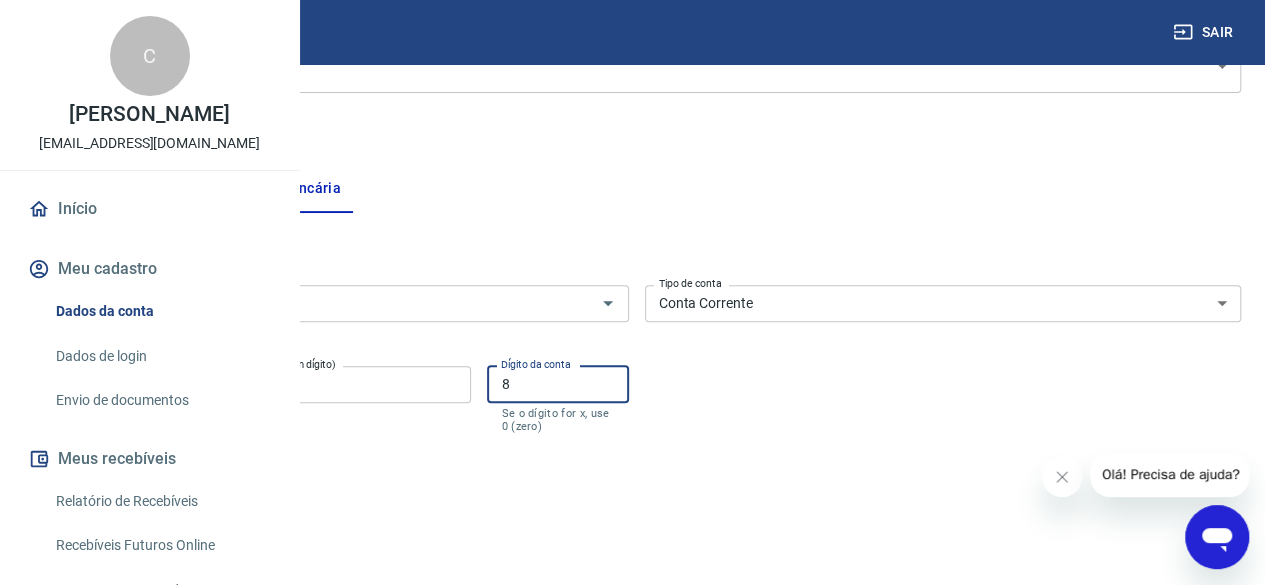 scroll, scrollTop: 372, scrollLeft: 0, axis: vertical 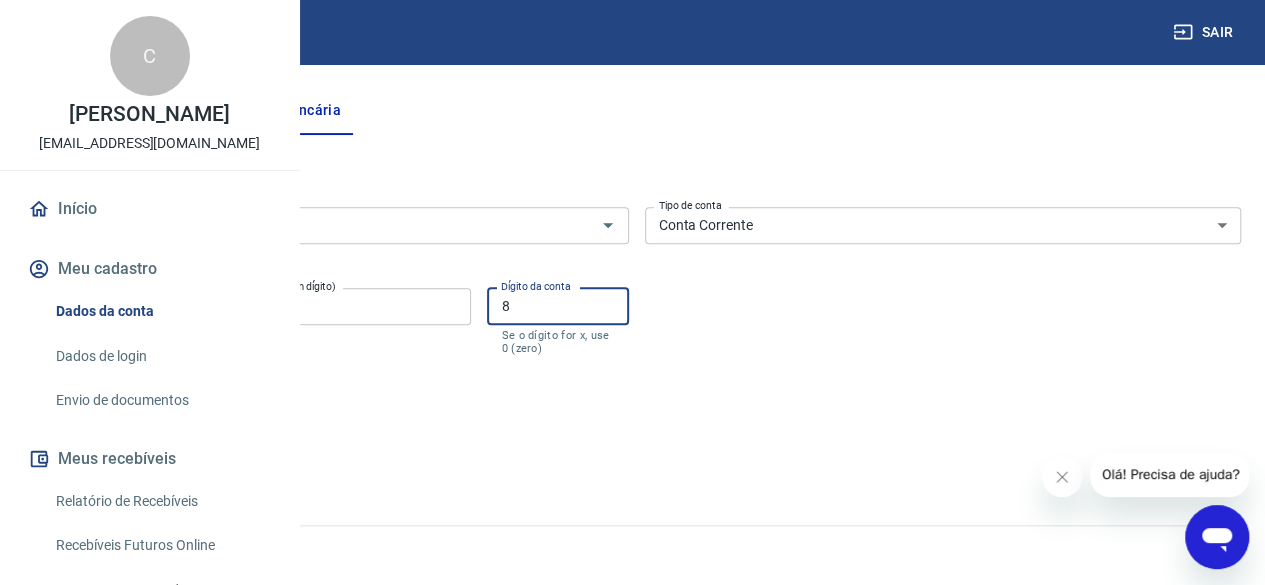 type on "8" 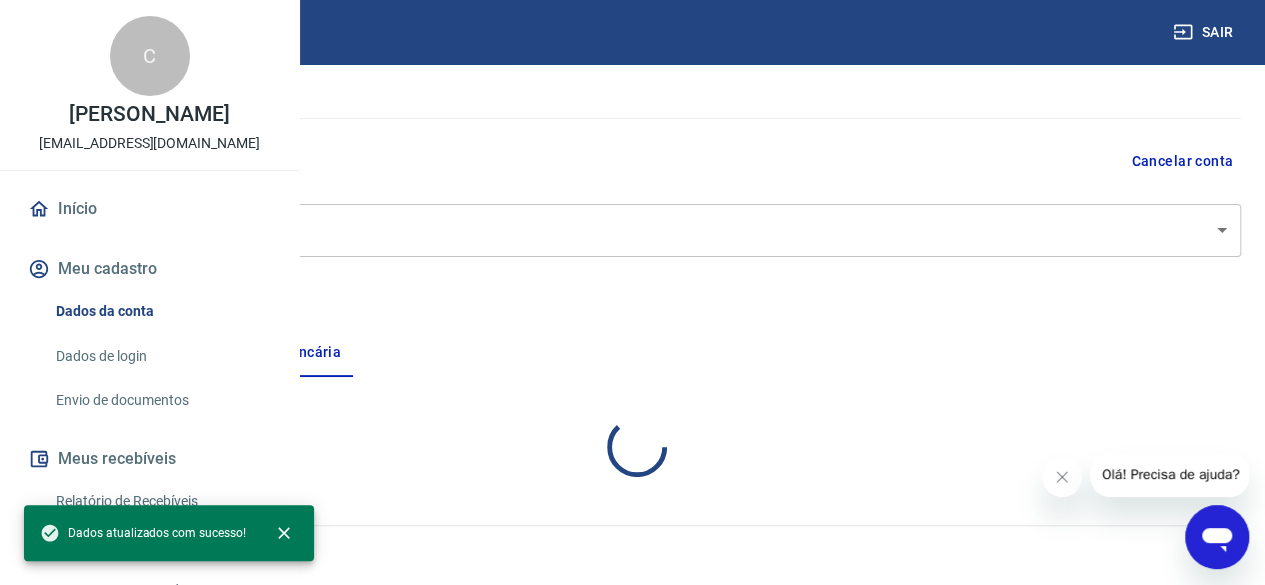 scroll, scrollTop: 324, scrollLeft: 0, axis: vertical 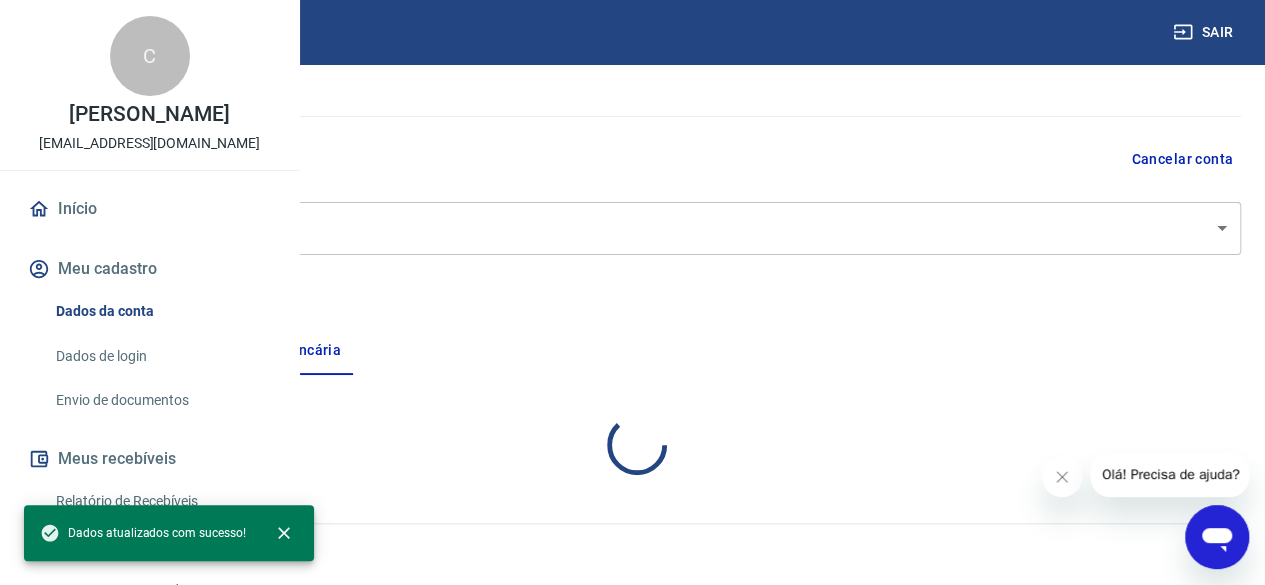 select on "1" 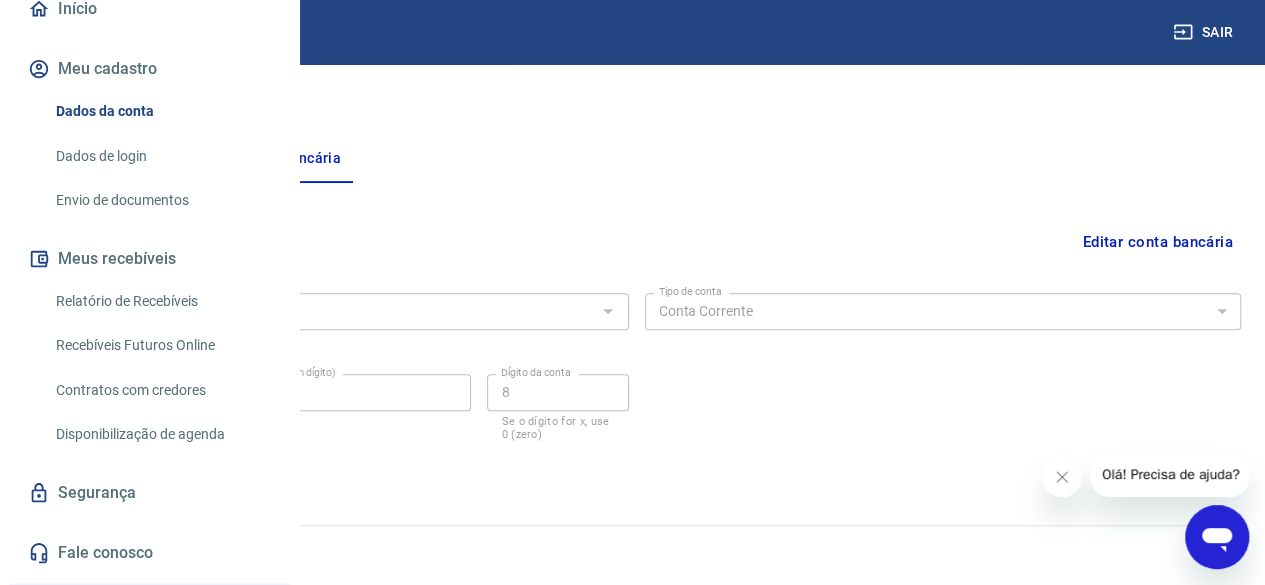 scroll, scrollTop: 0, scrollLeft: 0, axis: both 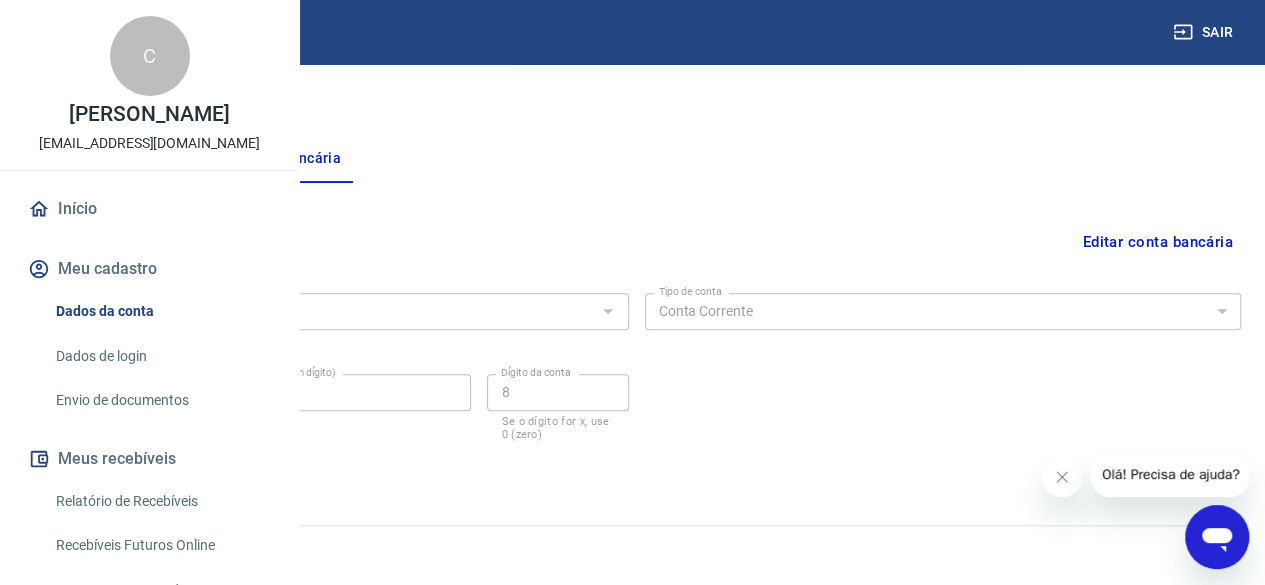 click on "Início" at bounding box center (149, 209) 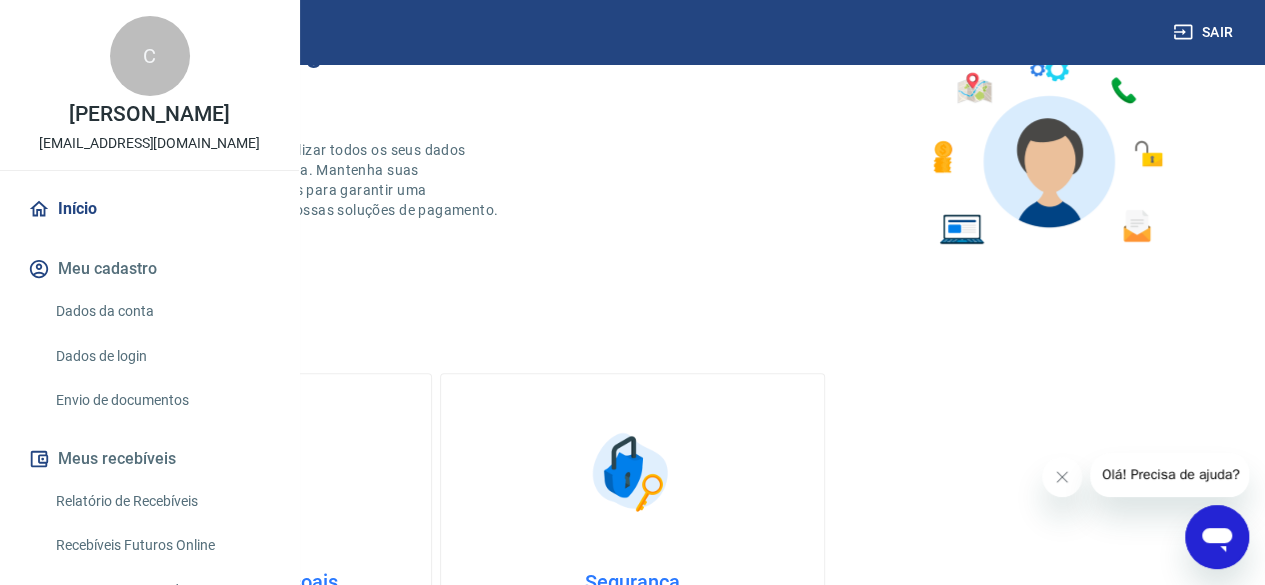 scroll, scrollTop: 1260, scrollLeft: 0, axis: vertical 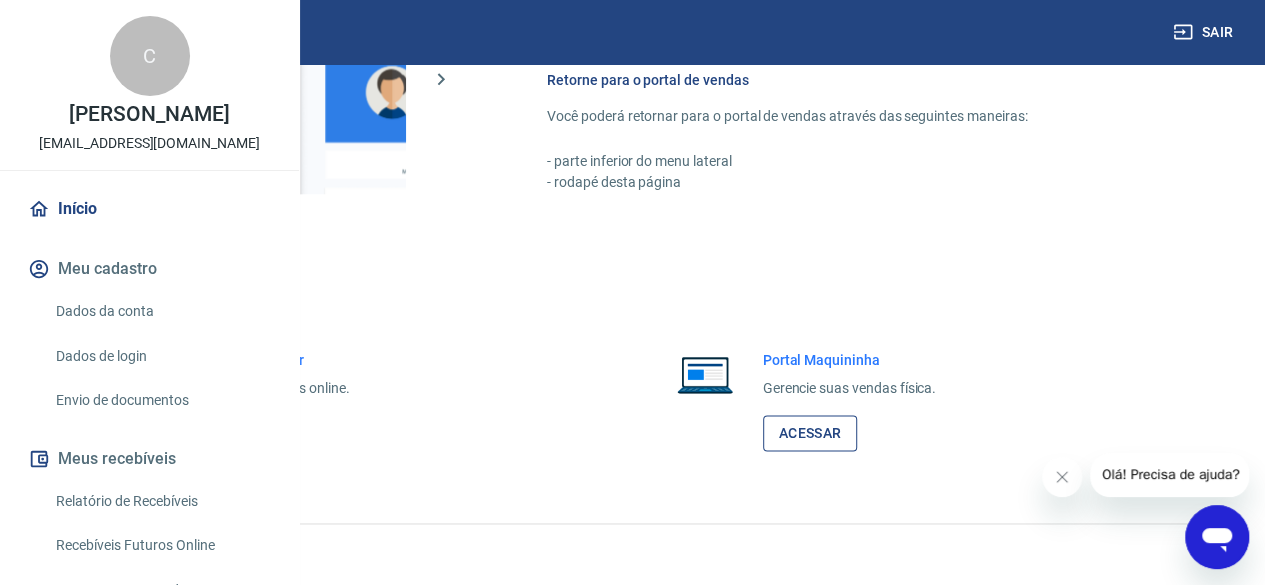 click on "Acessar" at bounding box center [810, 433] 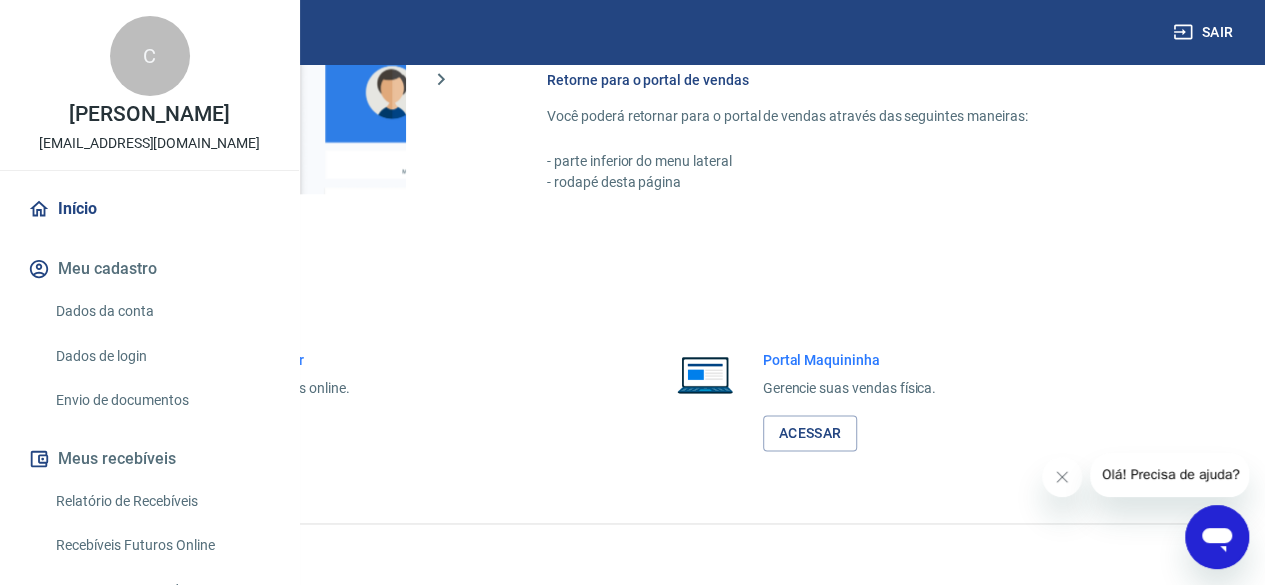 scroll, scrollTop: 1261, scrollLeft: 0, axis: vertical 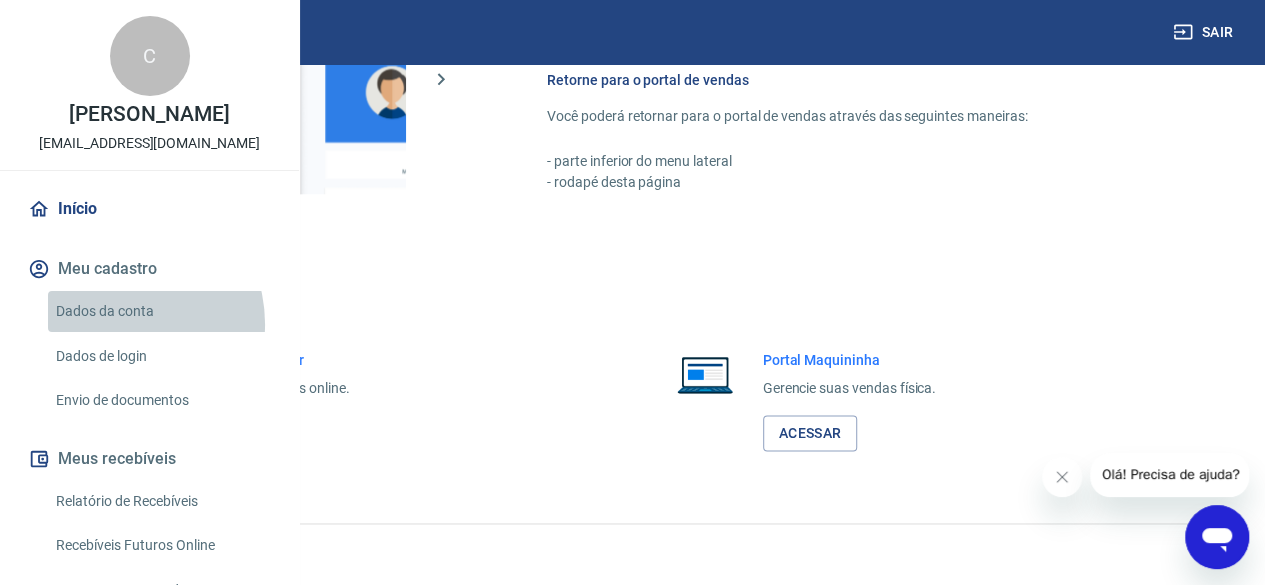 click on "Dados da conta" at bounding box center [161, 311] 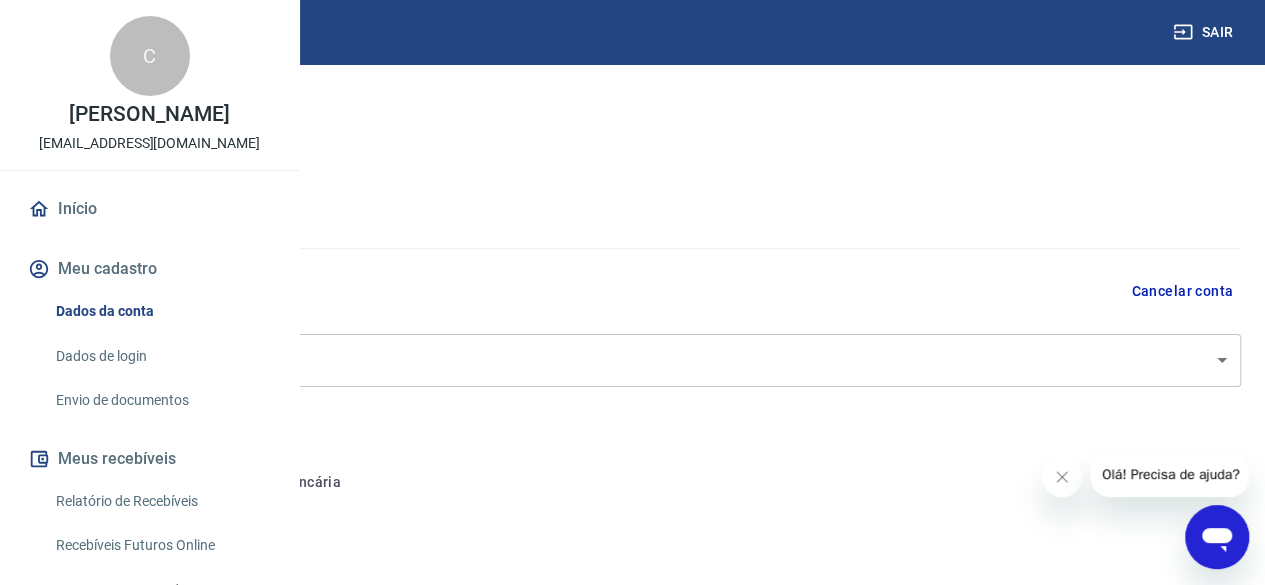 select on "SP" 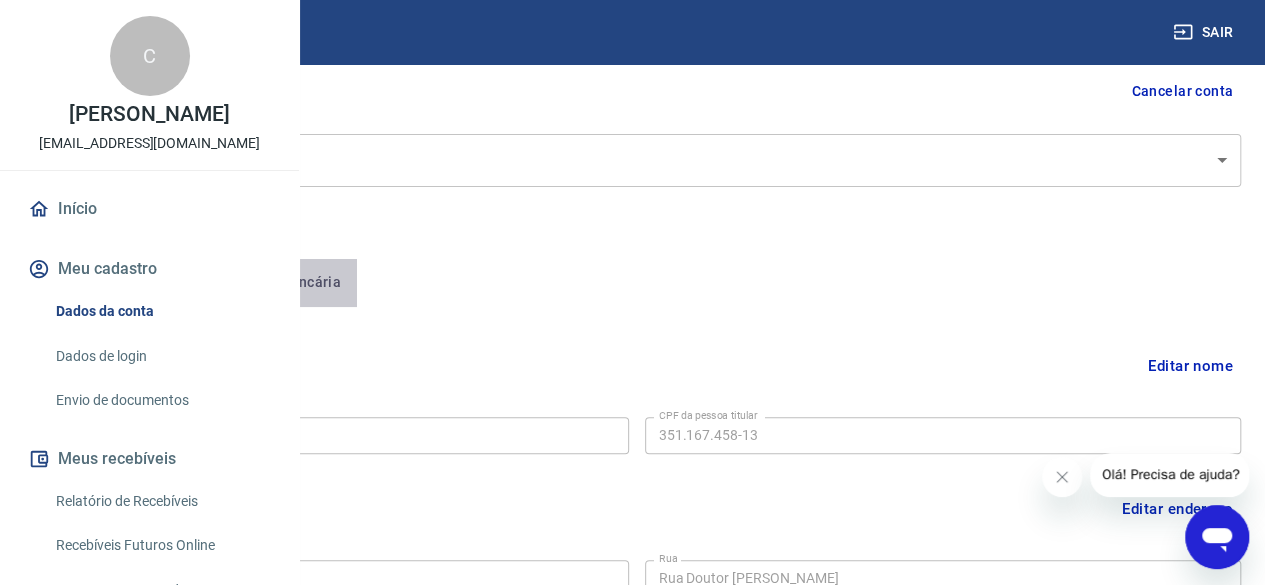 click on "Conta bancária" at bounding box center (274, 283) 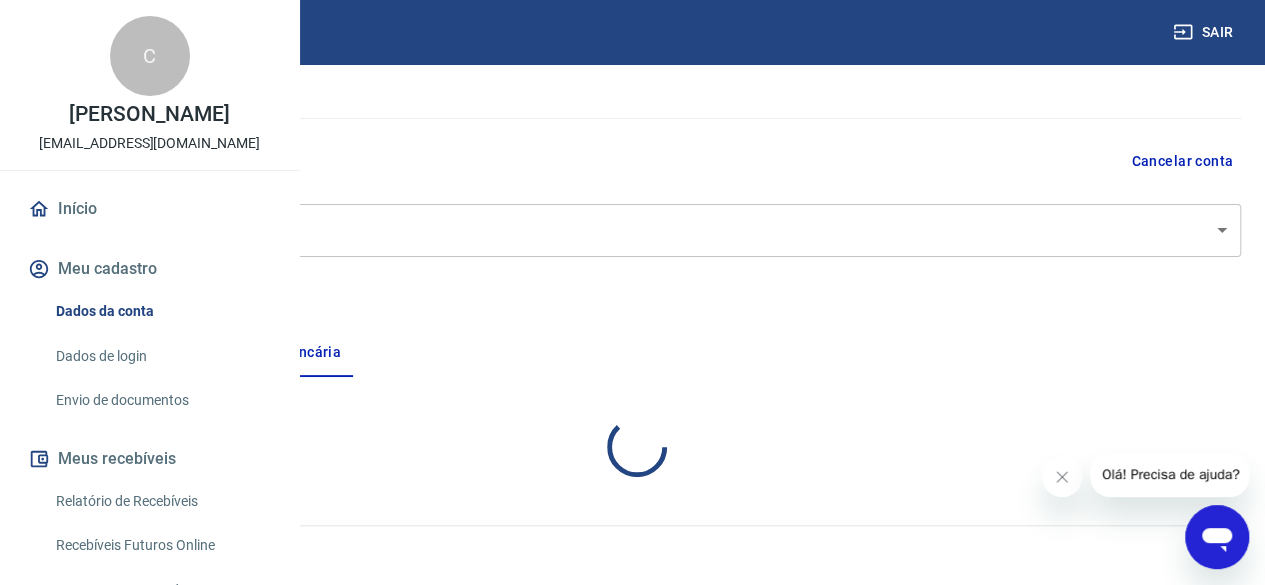 scroll, scrollTop: 200, scrollLeft: 0, axis: vertical 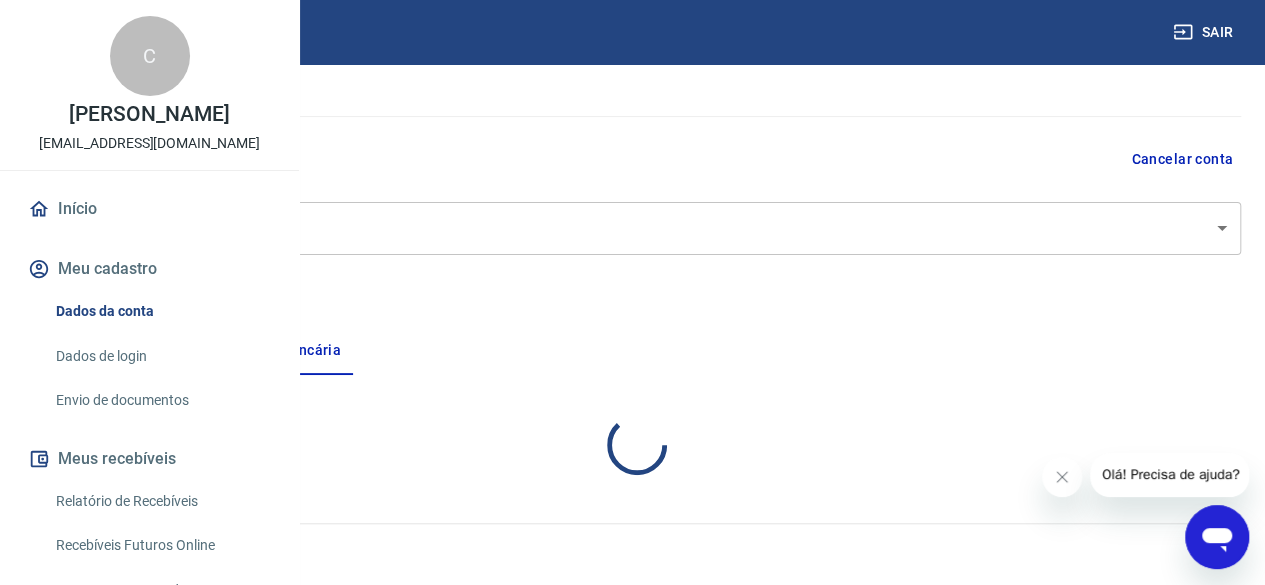 select on "1" 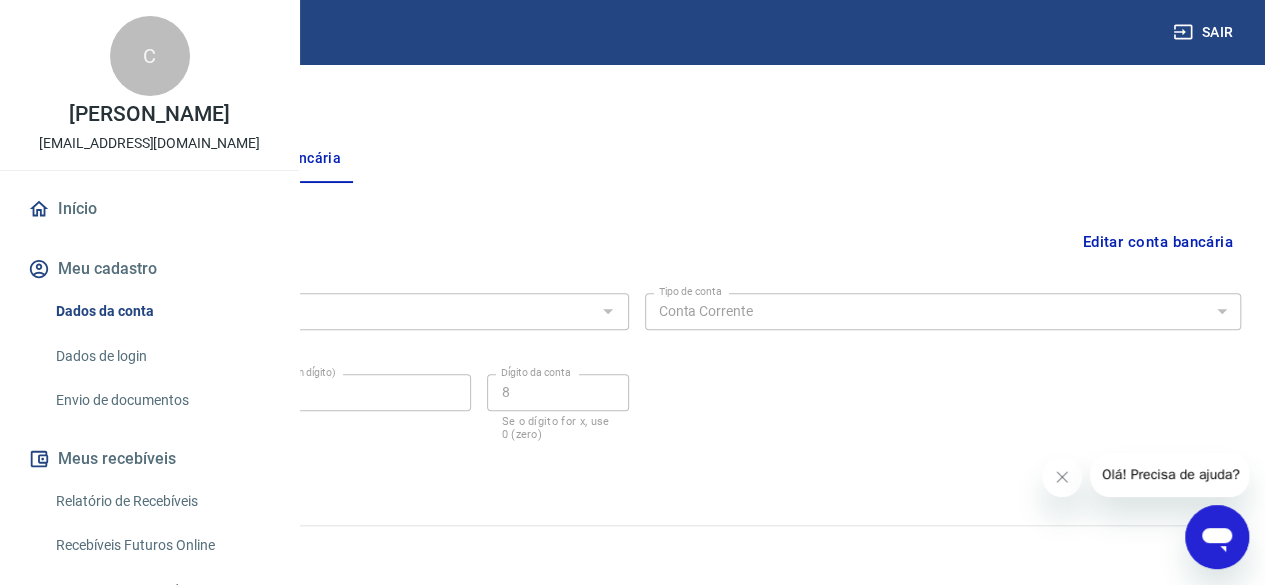 scroll, scrollTop: 324, scrollLeft: 0, axis: vertical 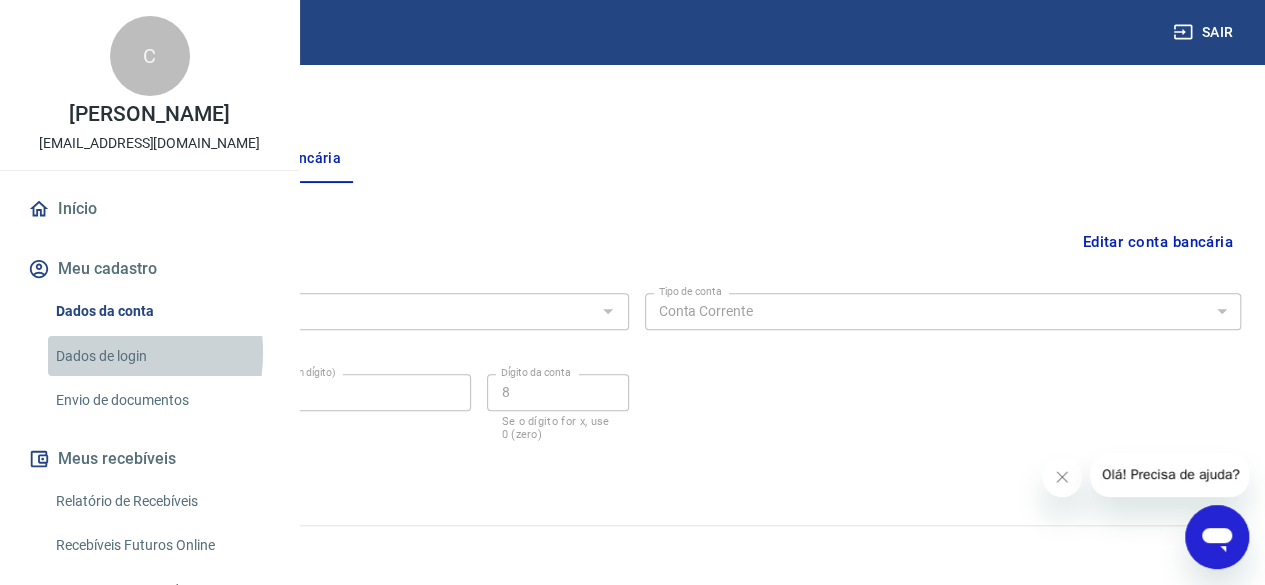 click on "Dados de login" at bounding box center (161, 356) 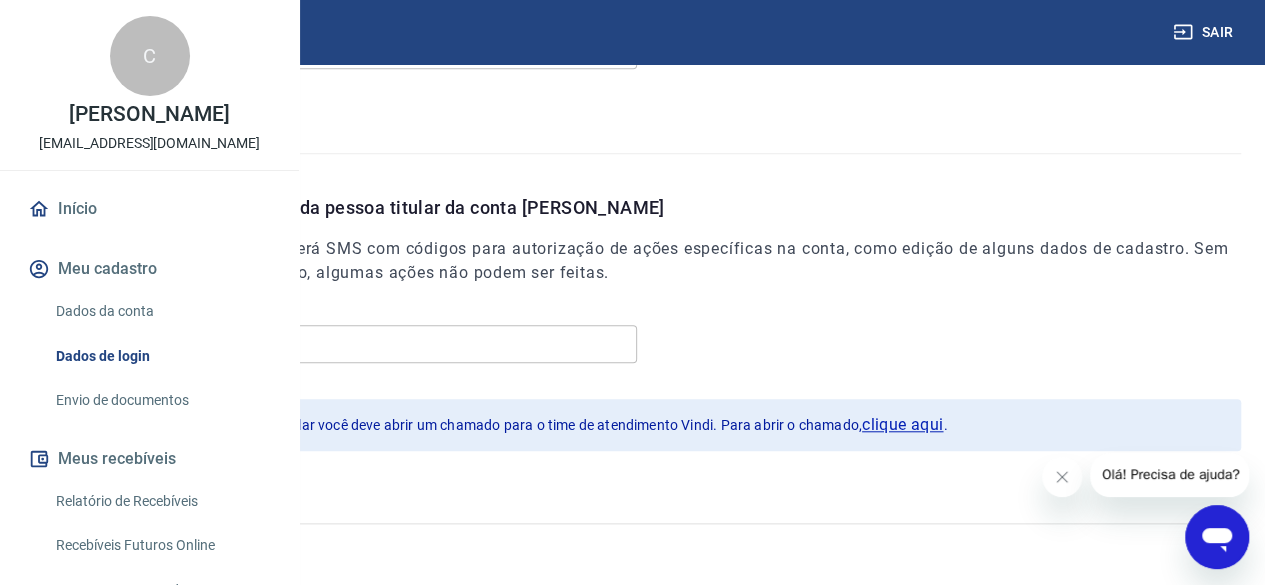scroll, scrollTop: 698, scrollLeft: 0, axis: vertical 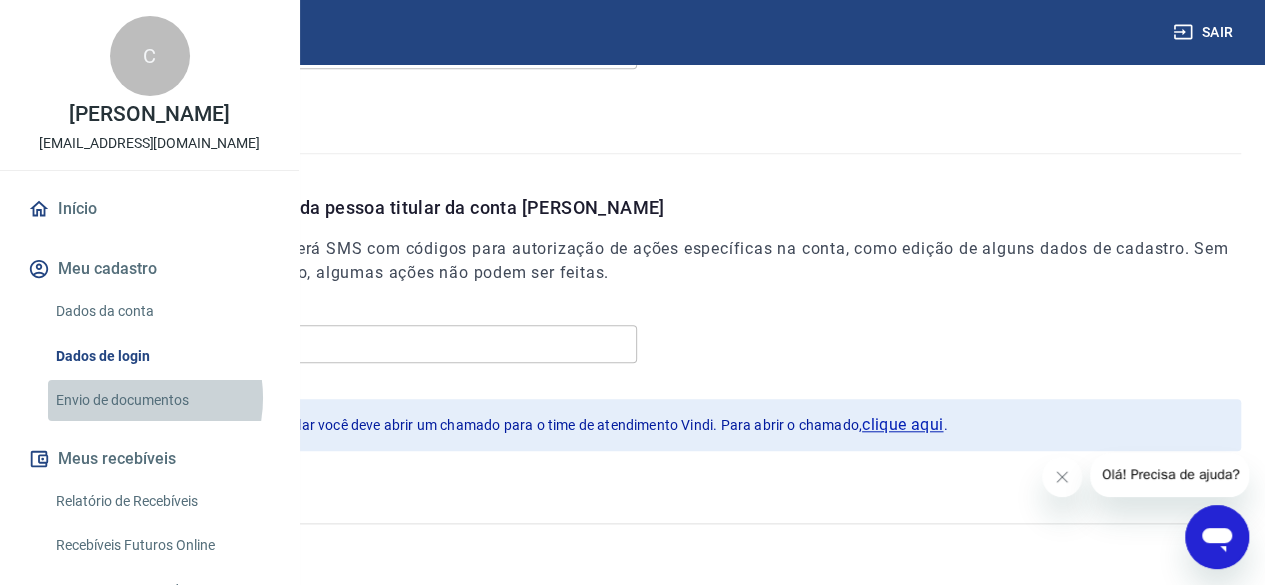 click on "Envio de documentos" at bounding box center [161, 400] 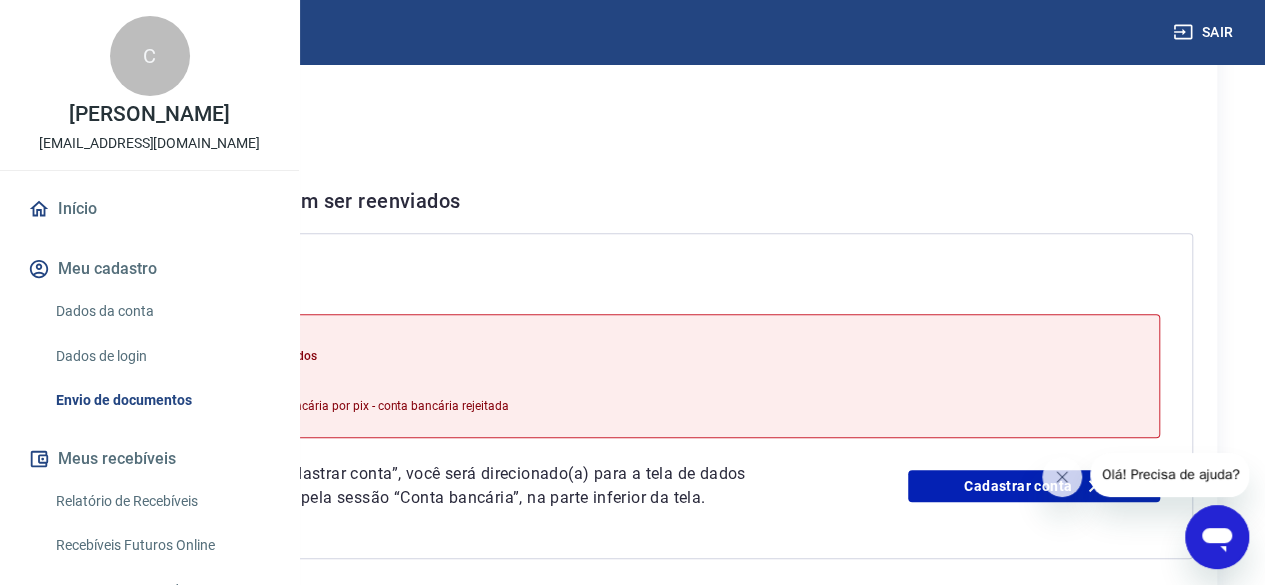 scroll, scrollTop: 400, scrollLeft: 0, axis: vertical 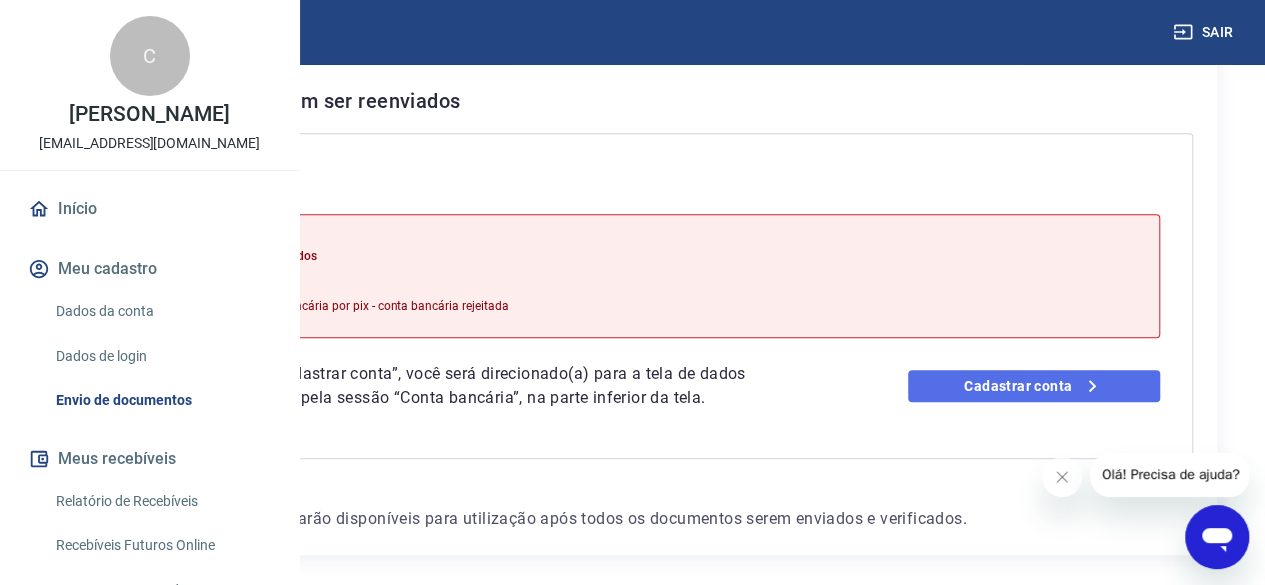 click on "Cadastrar conta" at bounding box center [1034, 386] 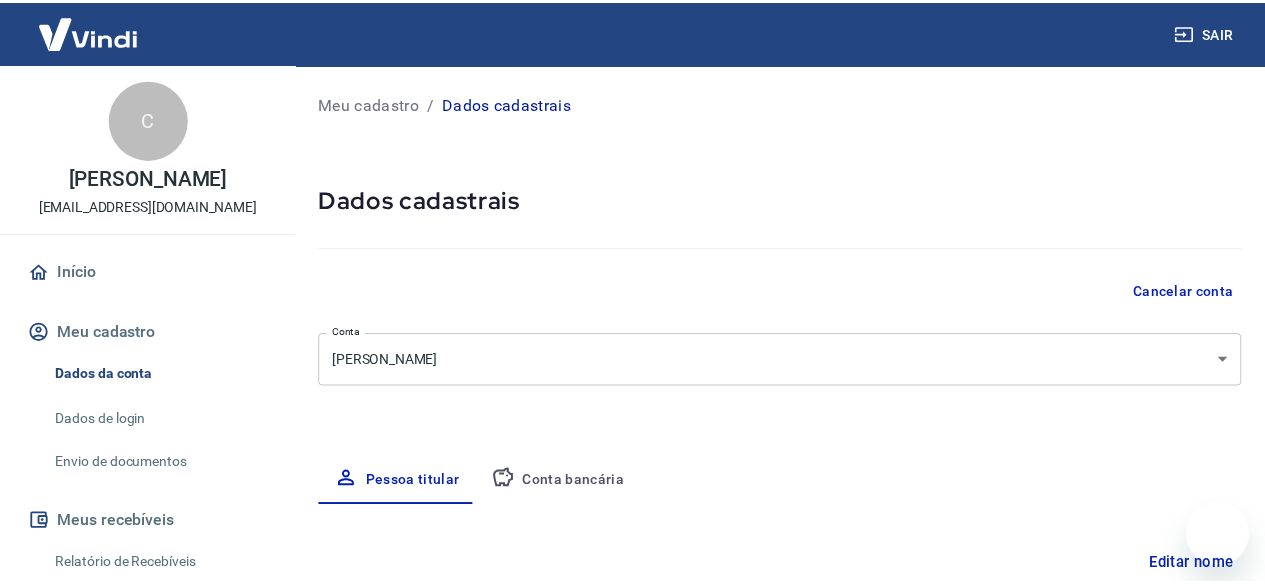 scroll, scrollTop: 0, scrollLeft: 0, axis: both 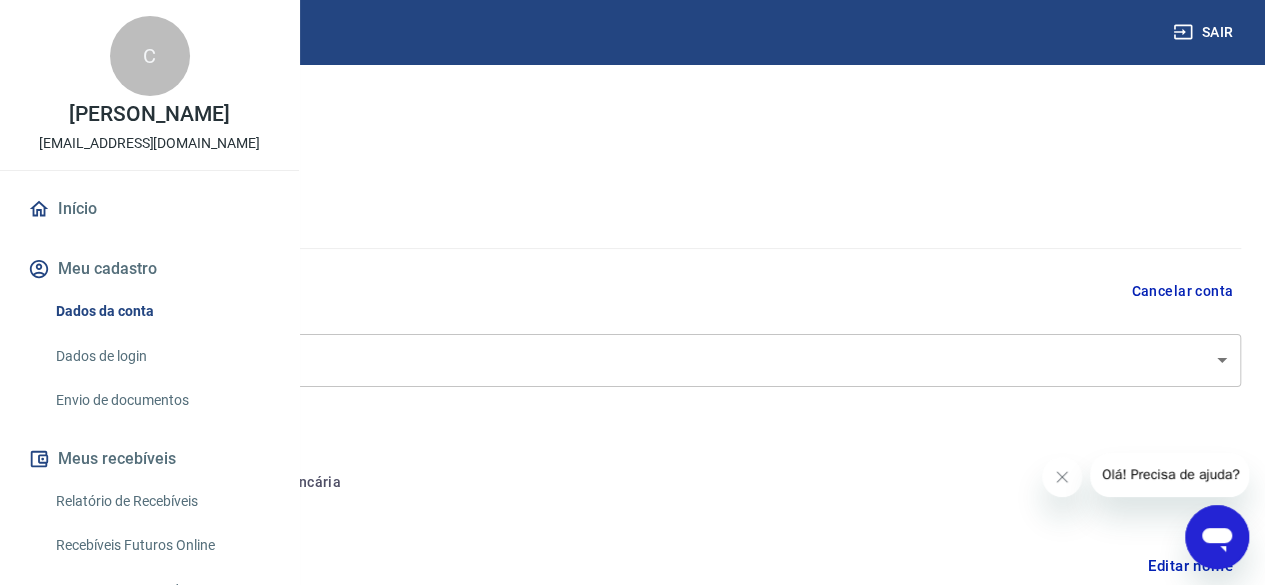 select on "SP" 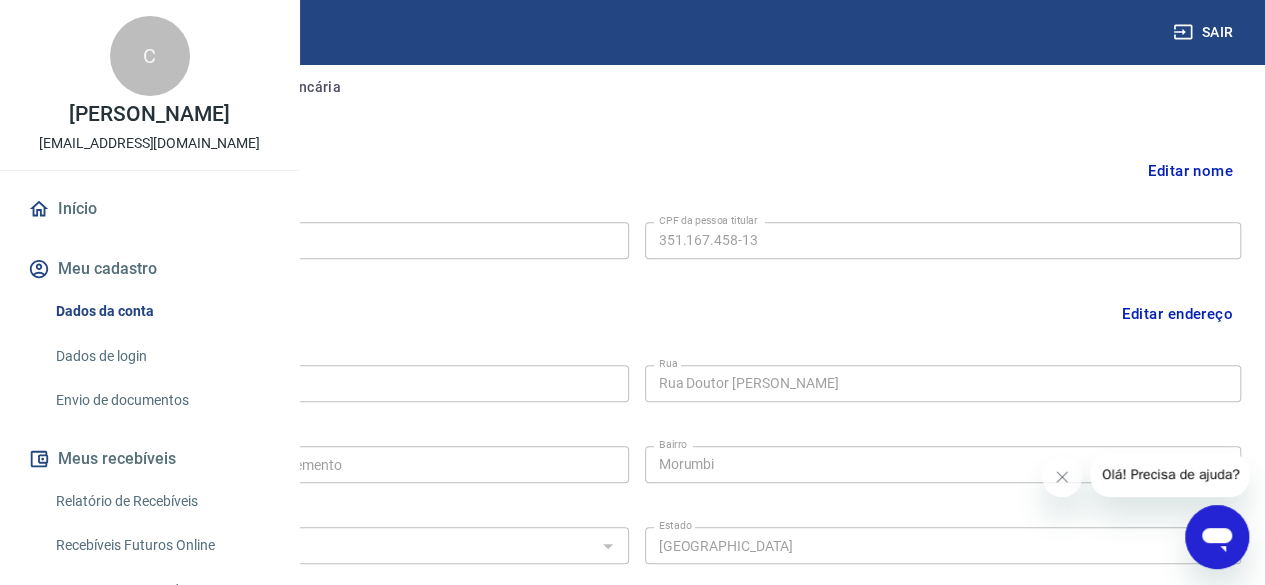 scroll, scrollTop: 400, scrollLeft: 0, axis: vertical 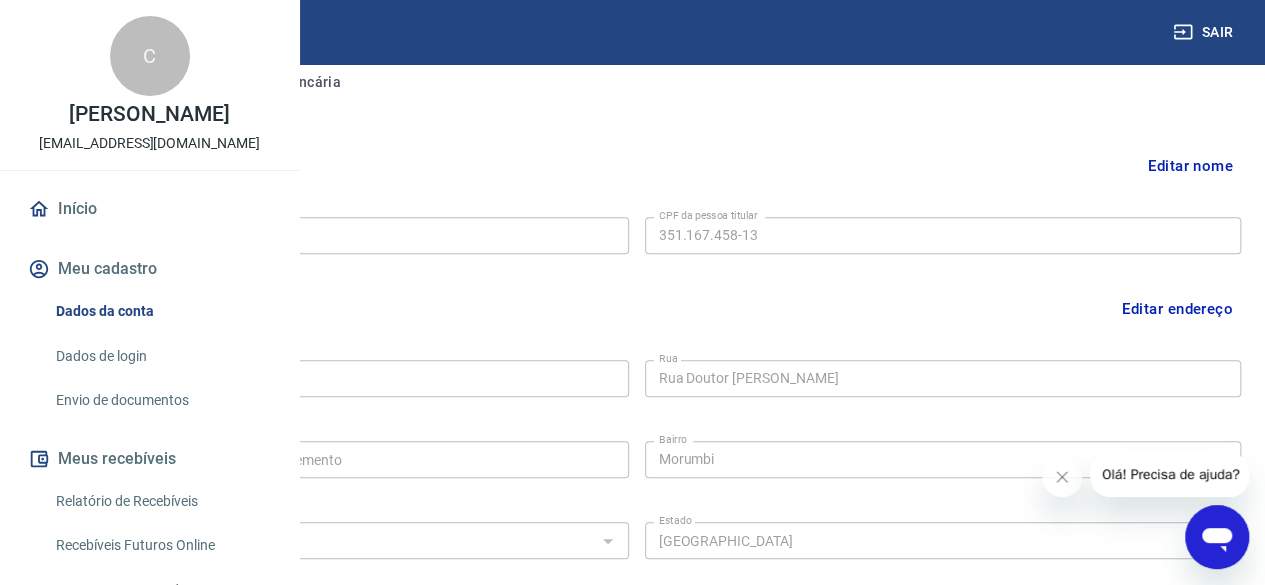 click on "Conta bancária" at bounding box center [274, 83] 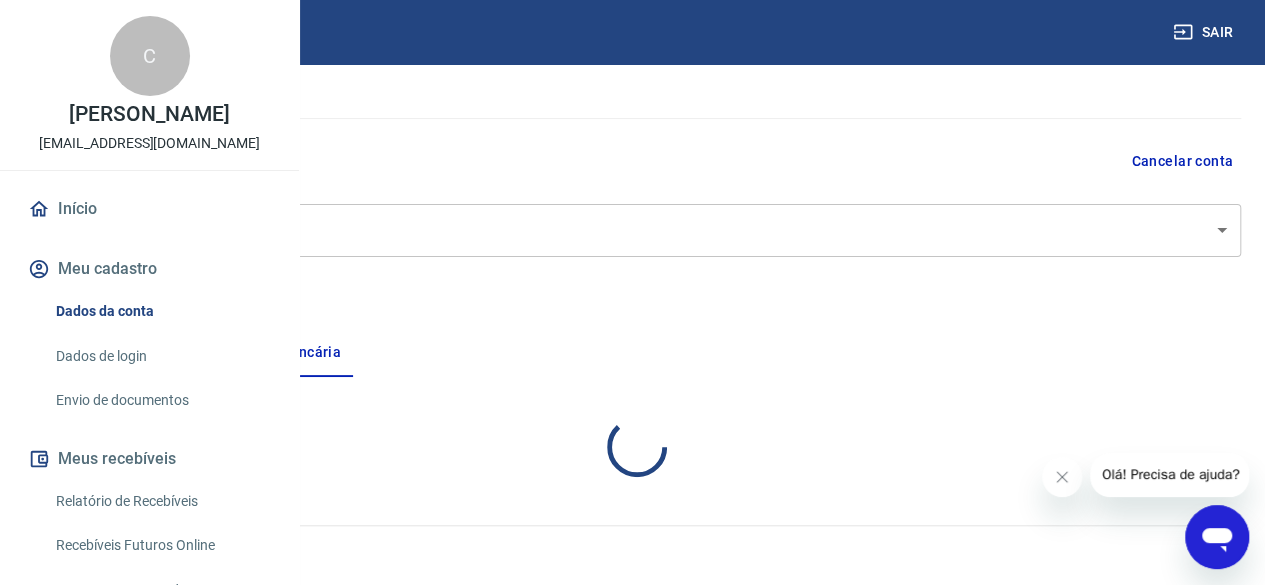 select on "1" 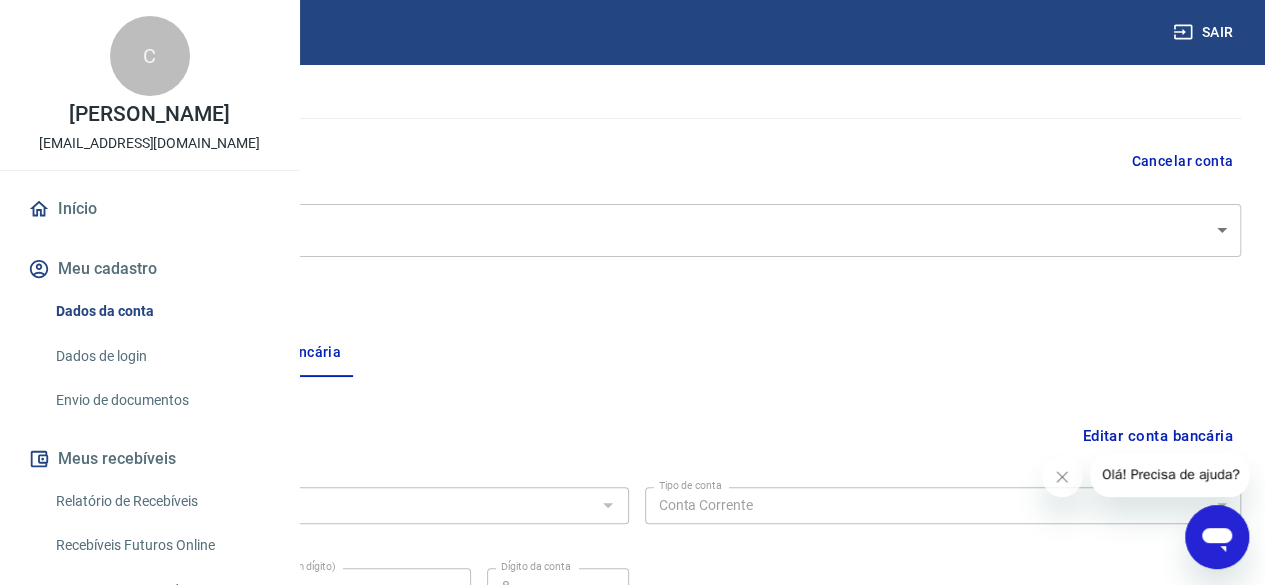 scroll, scrollTop: 324, scrollLeft: 0, axis: vertical 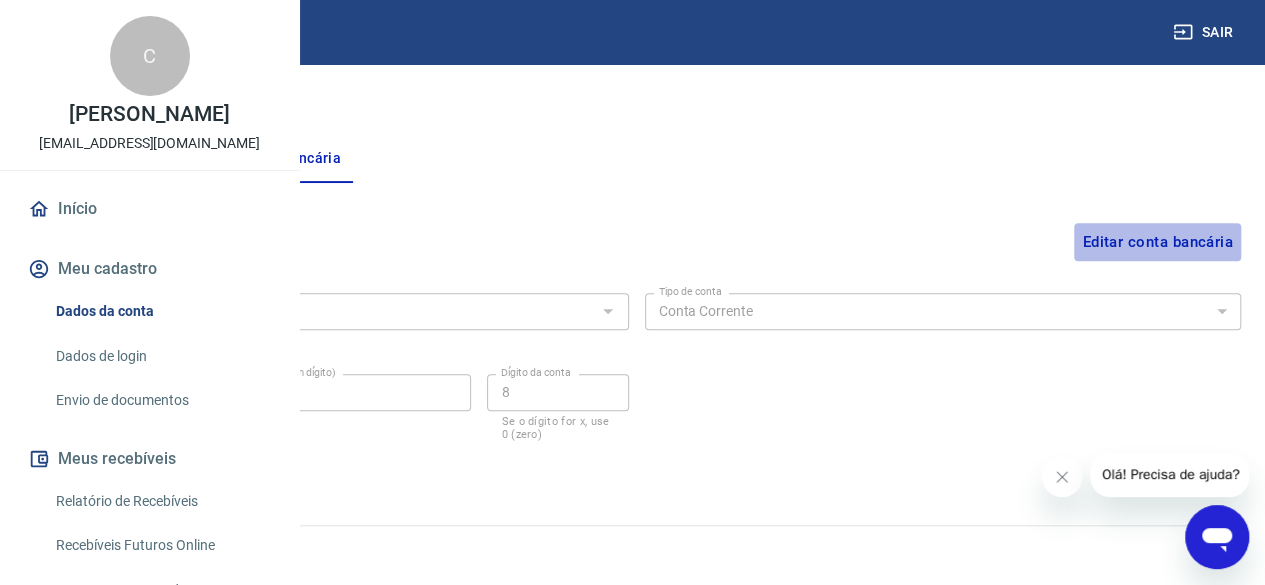 click on "Editar conta bancária" at bounding box center (1157, 242) 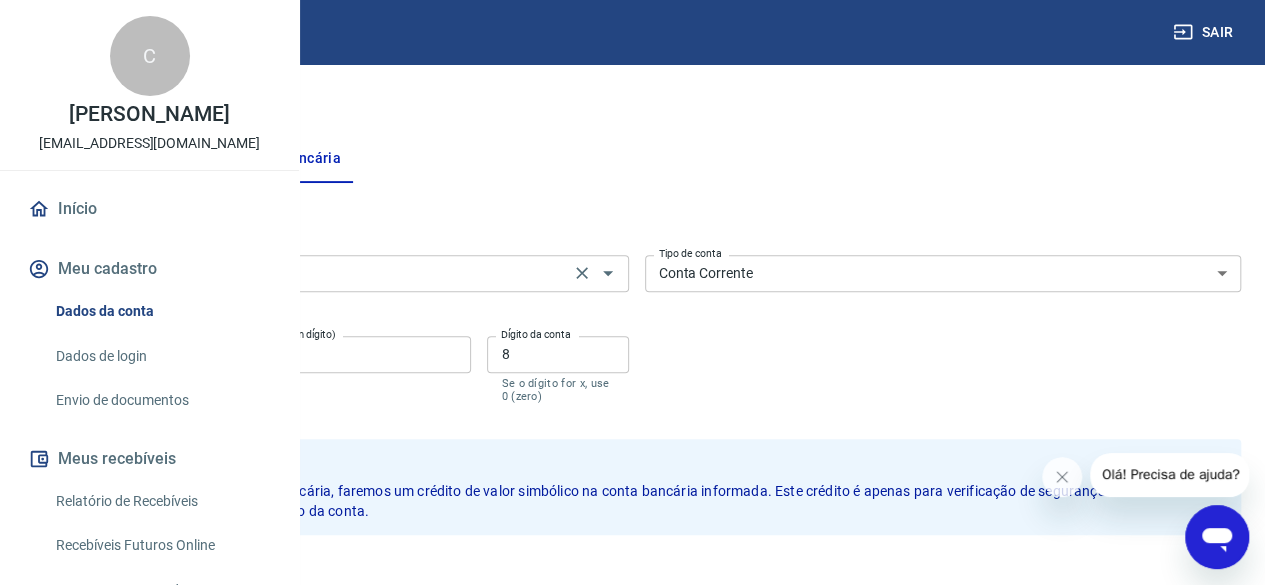 click on "208 - BANCO BTG PACTUAL S.A. Banco" at bounding box center (330, 273) 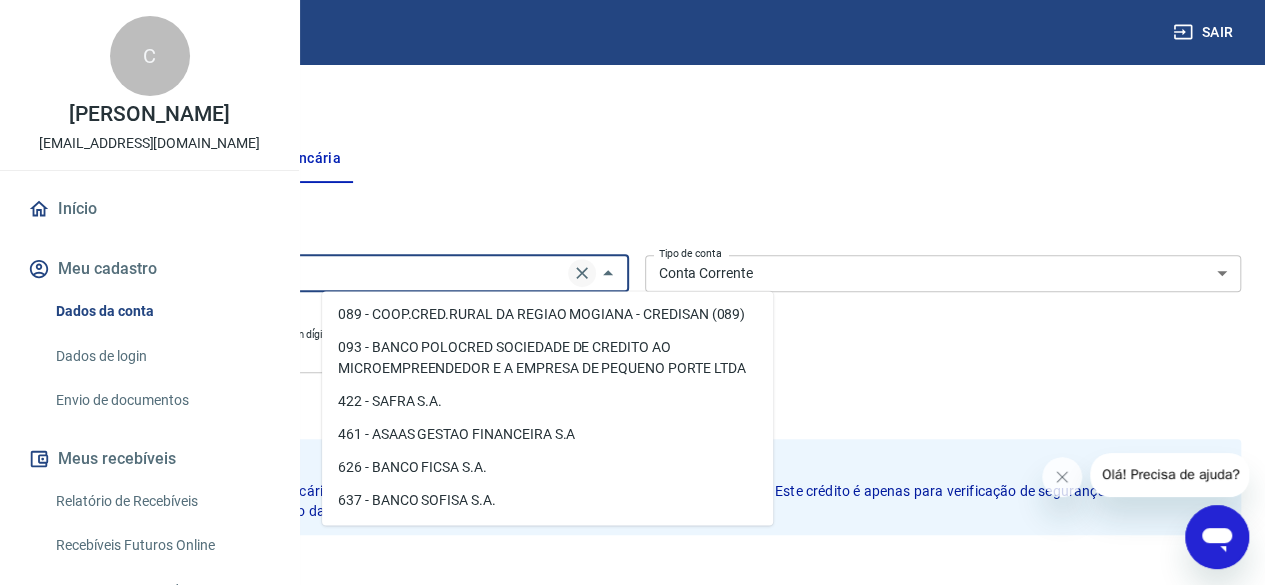 scroll, scrollTop: 0, scrollLeft: 0, axis: both 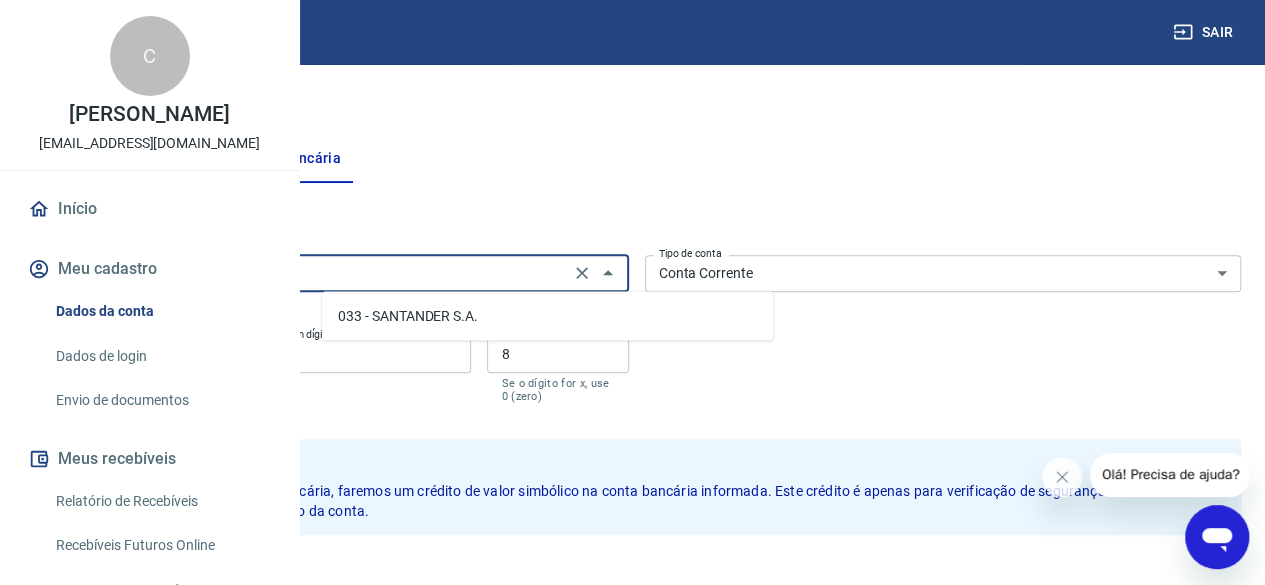 click on "033 - SANTANDER S.A." at bounding box center (547, 315) 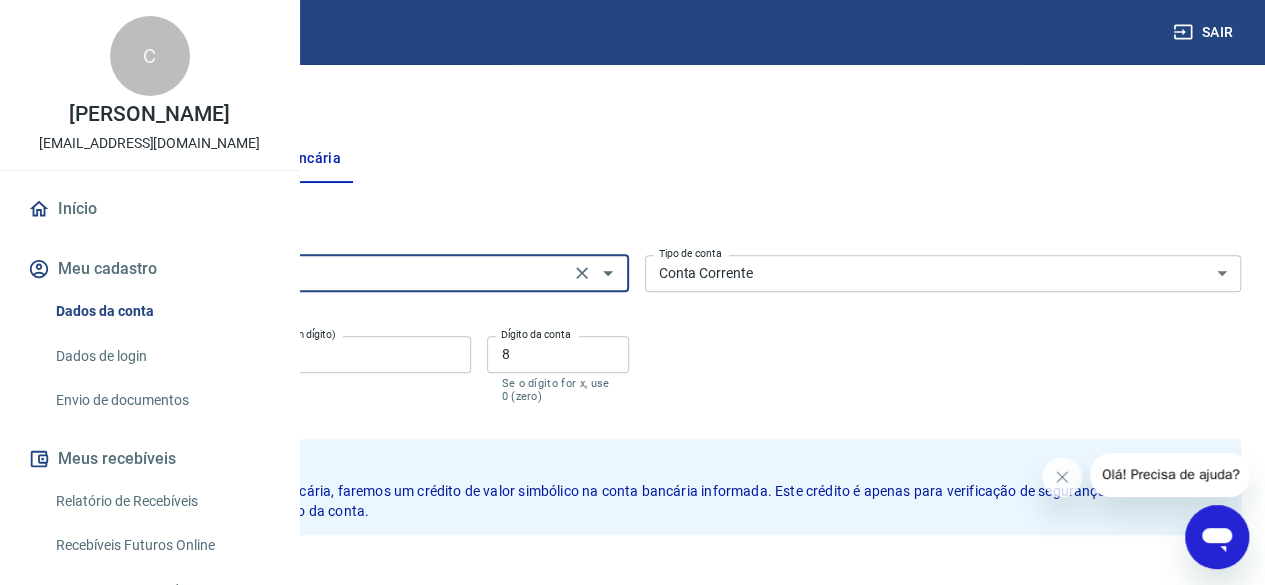 type on "033 - SANTANDER S.A." 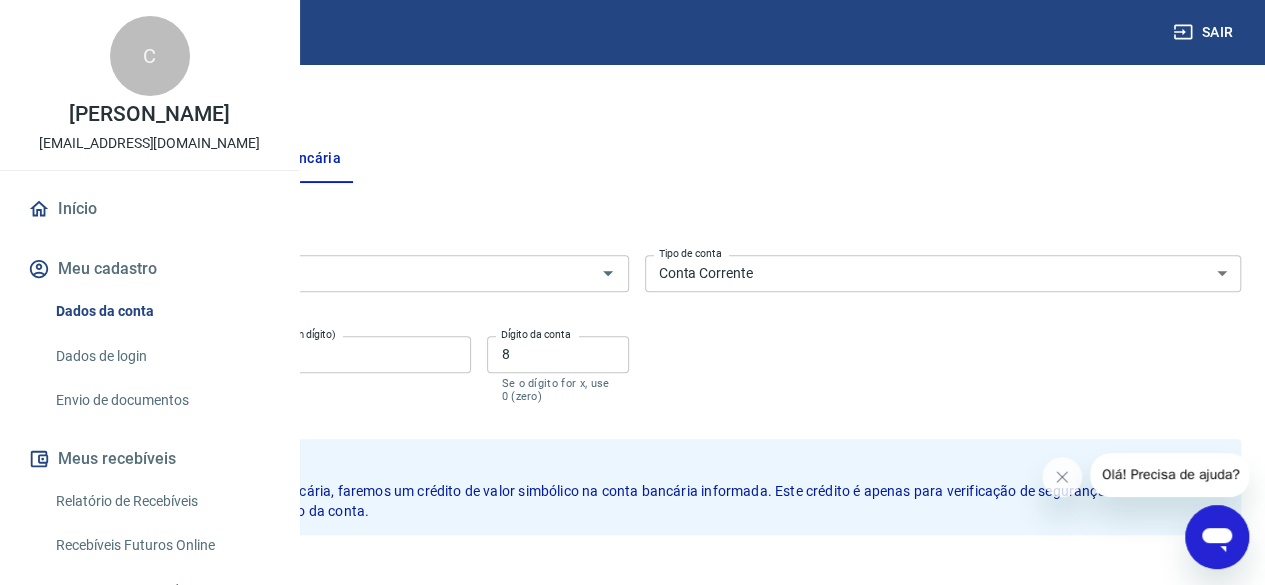 drag, startPoint x: 382, startPoint y: 357, endPoint x: 238, endPoint y: 351, distance: 144.12494 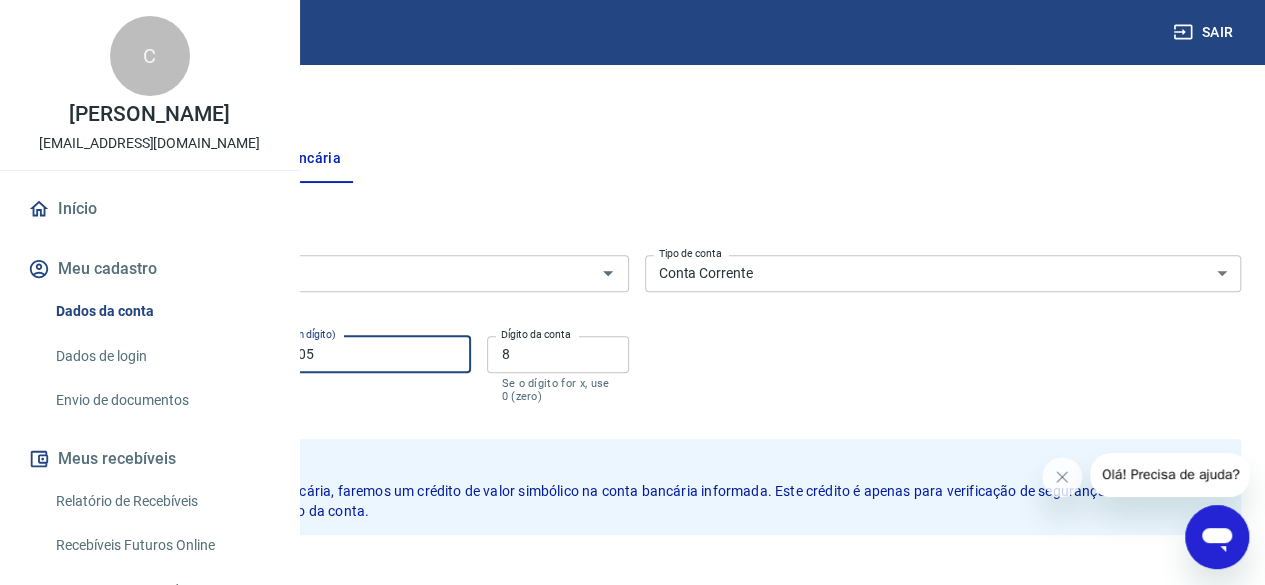 type on "01088305" 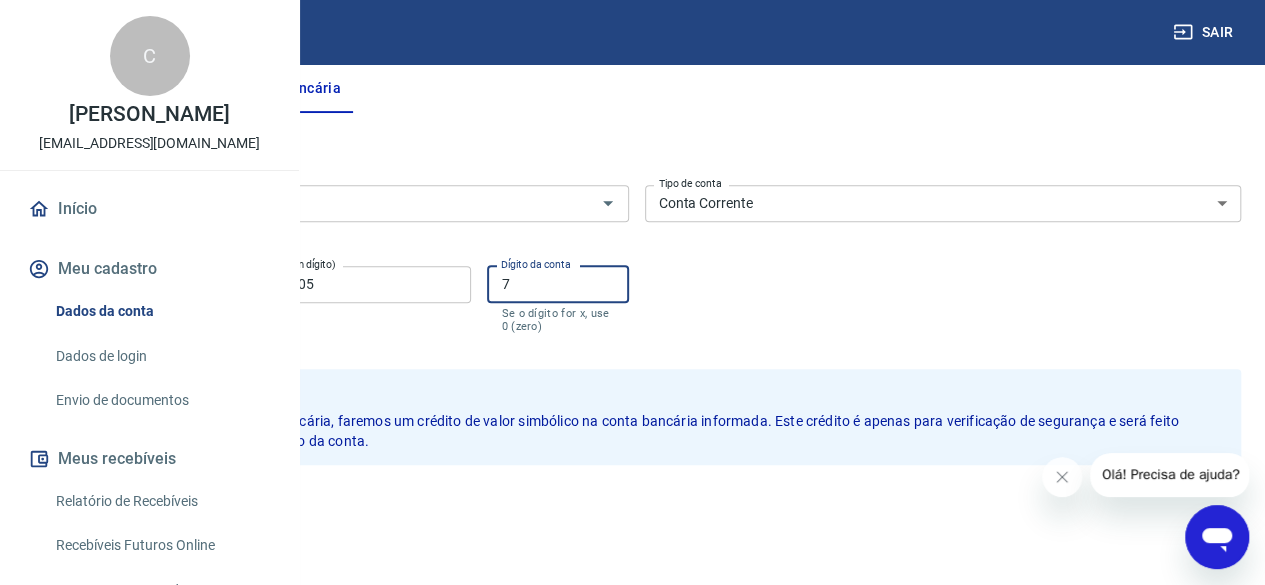 scroll, scrollTop: 468, scrollLeft: 0, axis: vertical 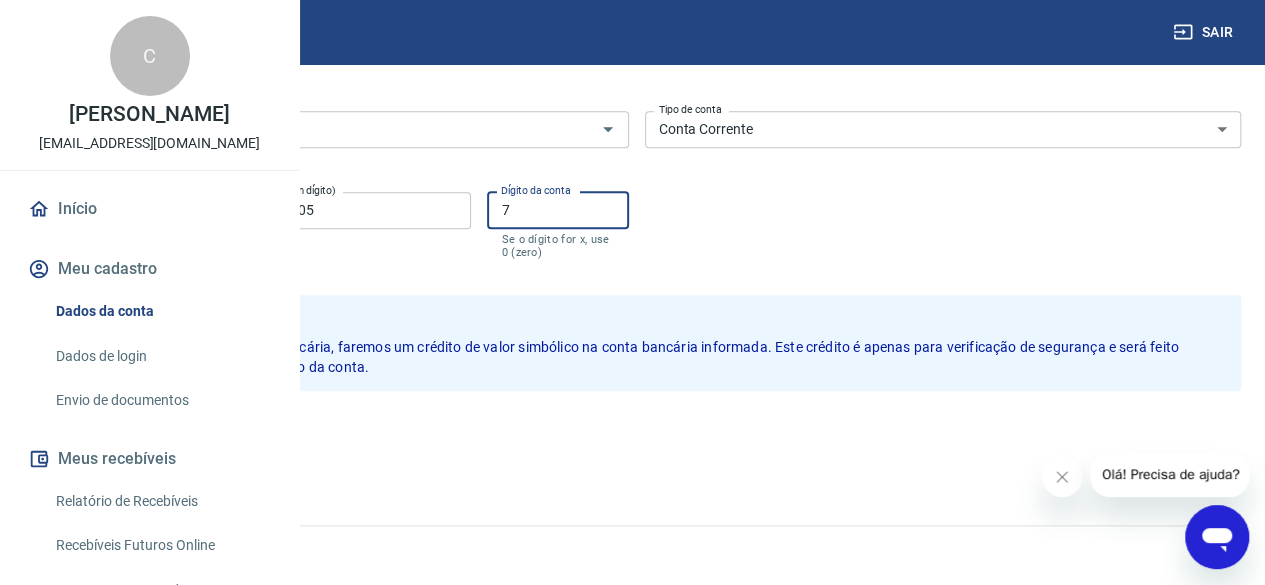 type on "7" 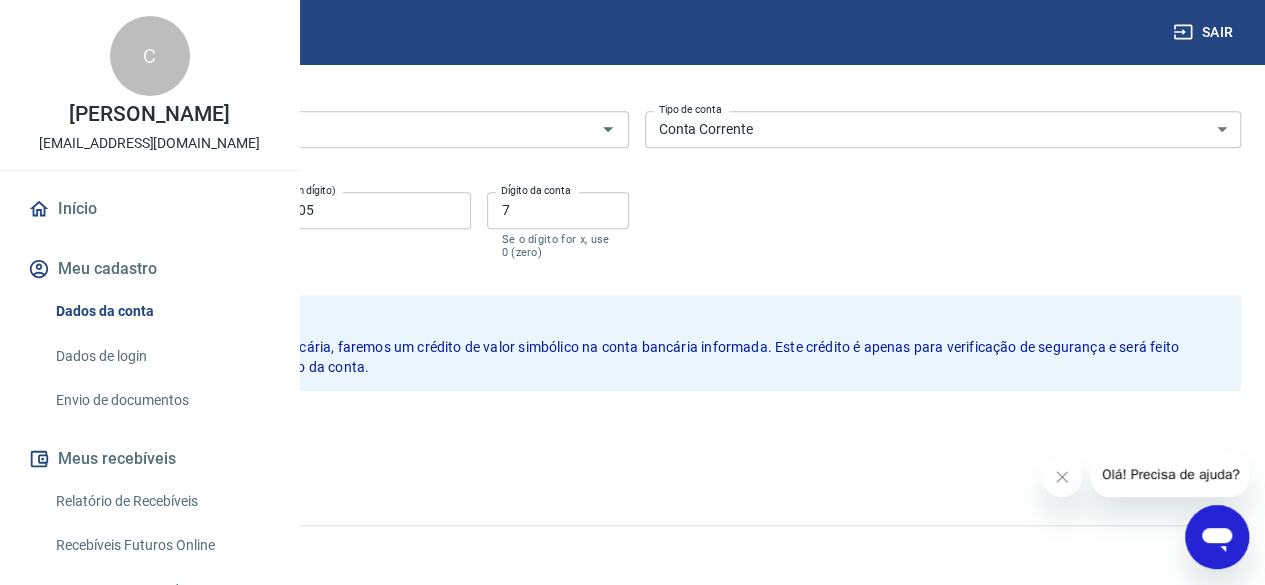 click on "Salvar" at bounding box center (70, 434) 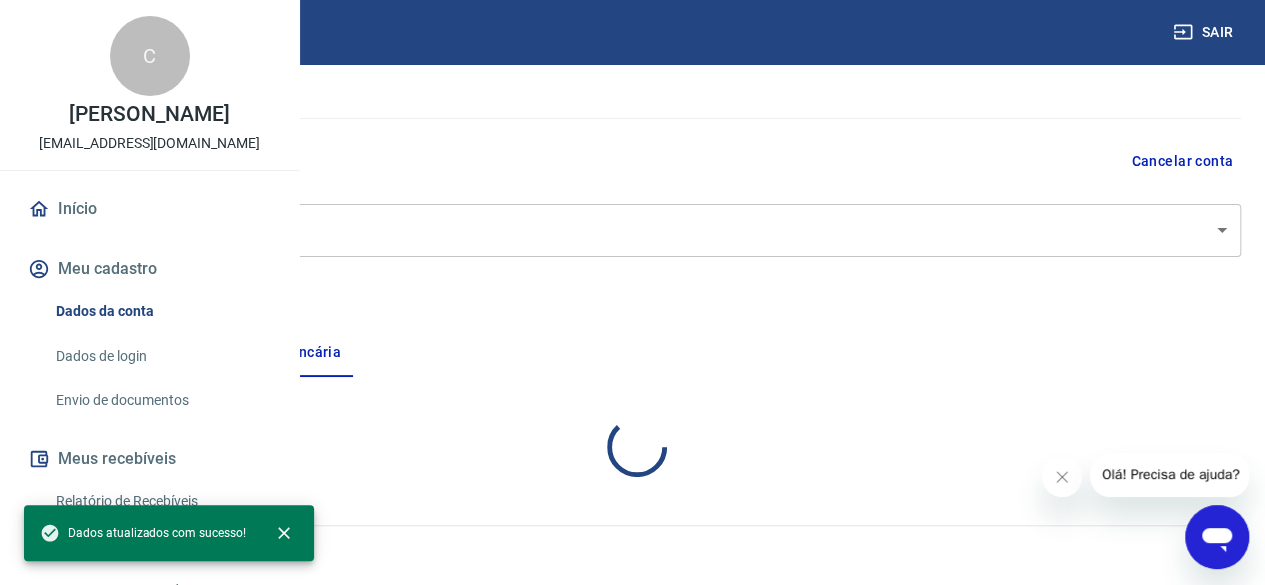 select on "1" 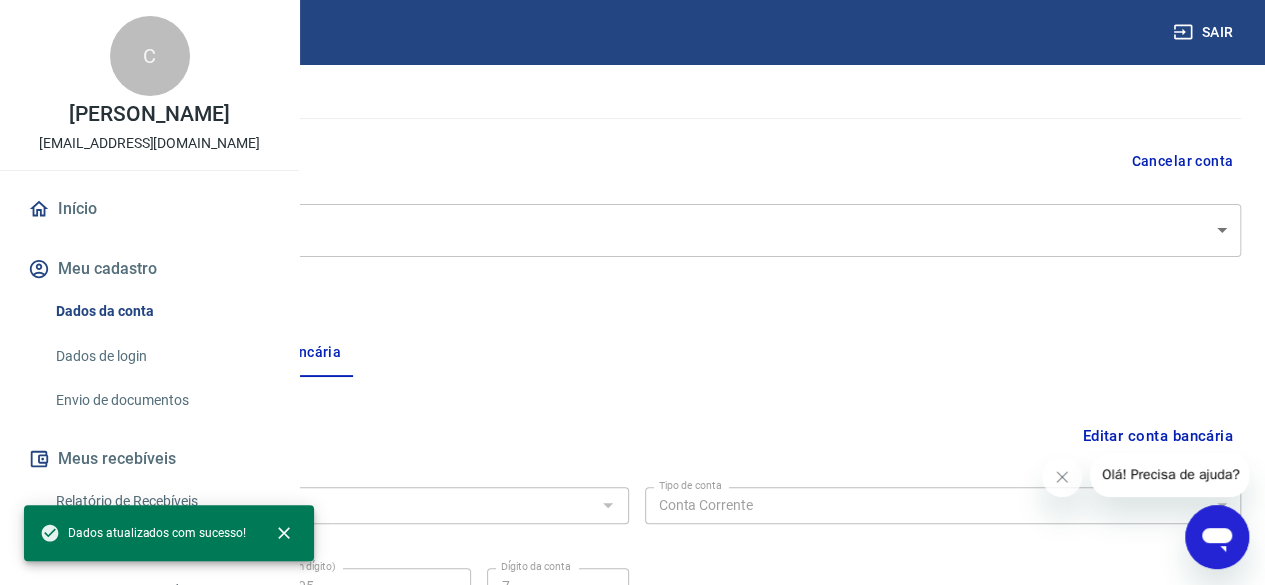 scroll, scrollTop: 324, scrollLeft: 0, axis: vertical 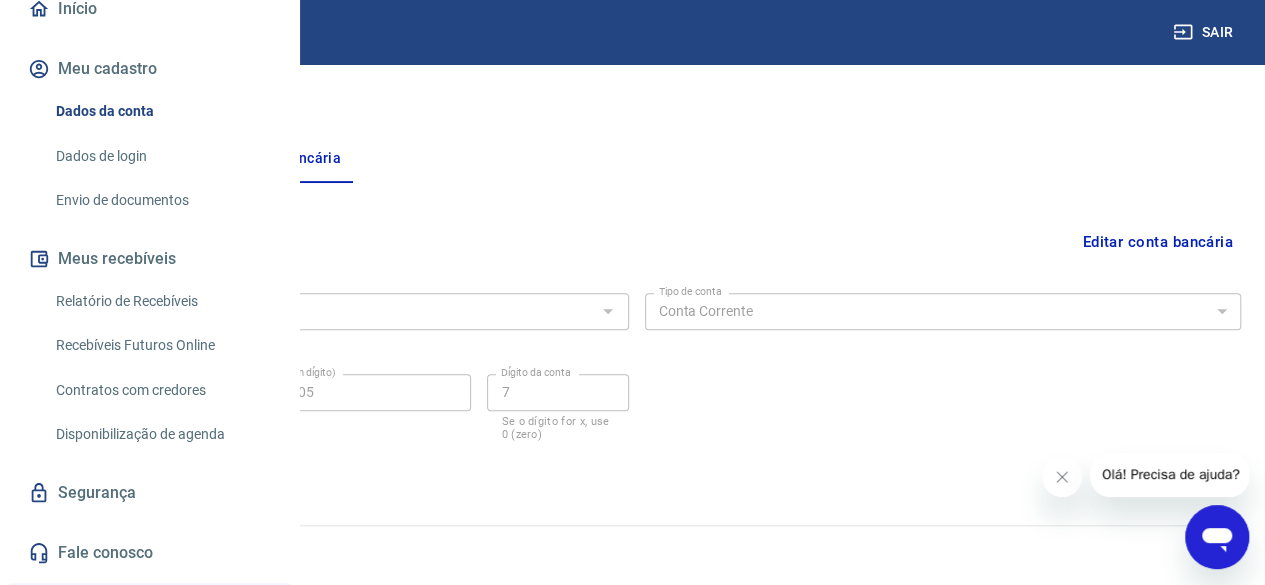 click on "Recebíveis Futuros Online" at bounding box center (161, 345) 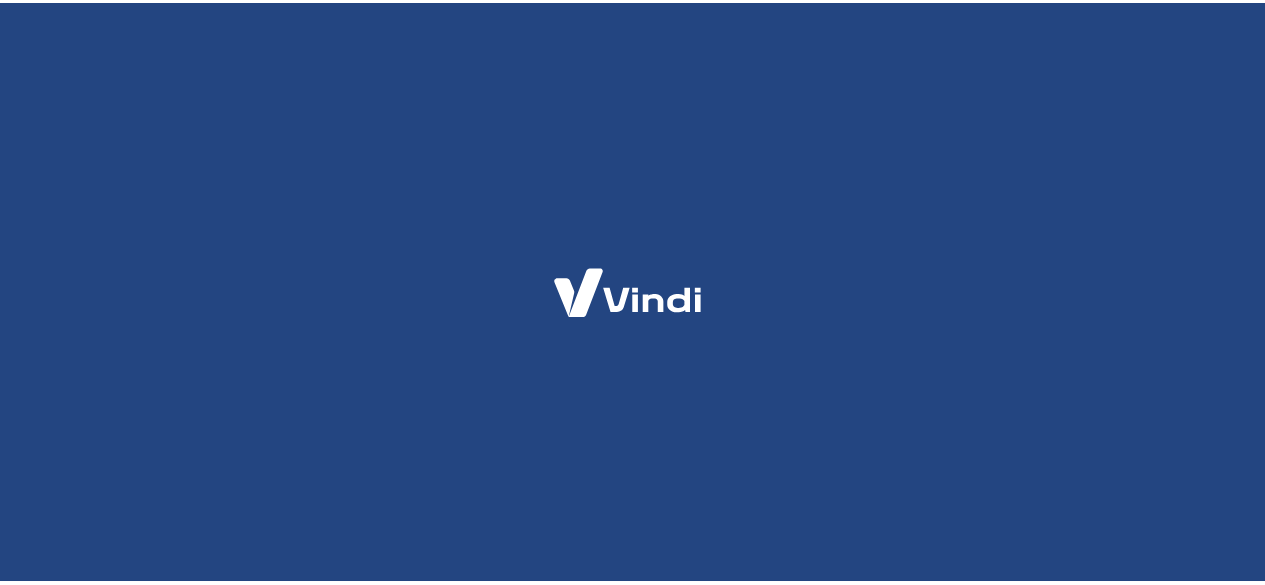 scroll, scrollTop: 0, scrollLeft: 0, axis: both 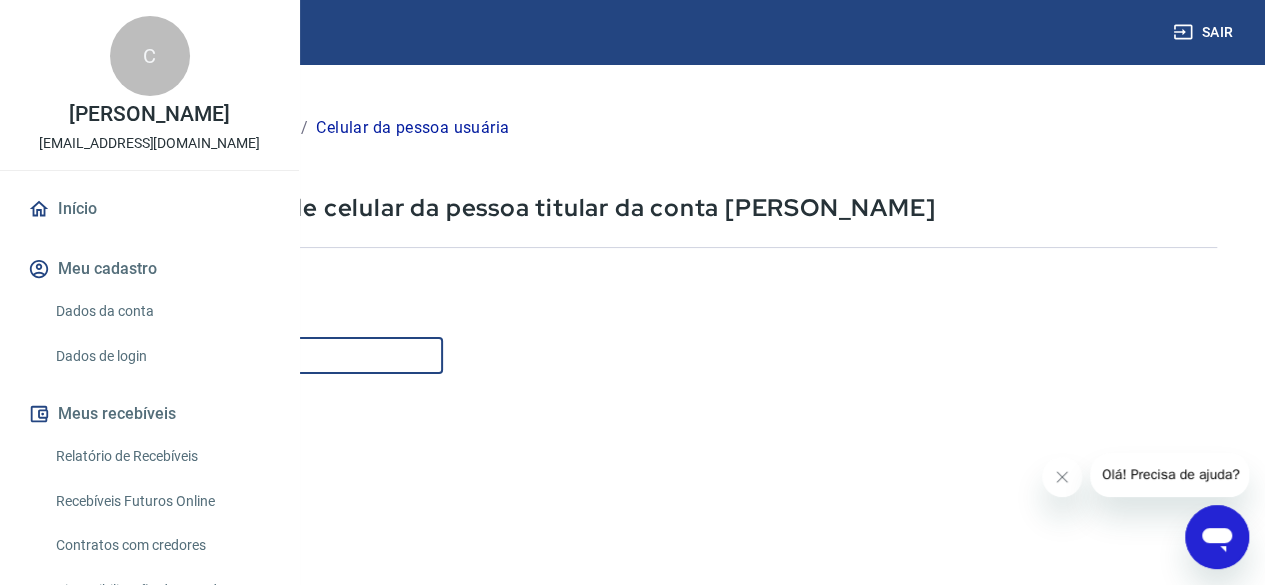 click on "Celular" at bounding box center (249, 355) 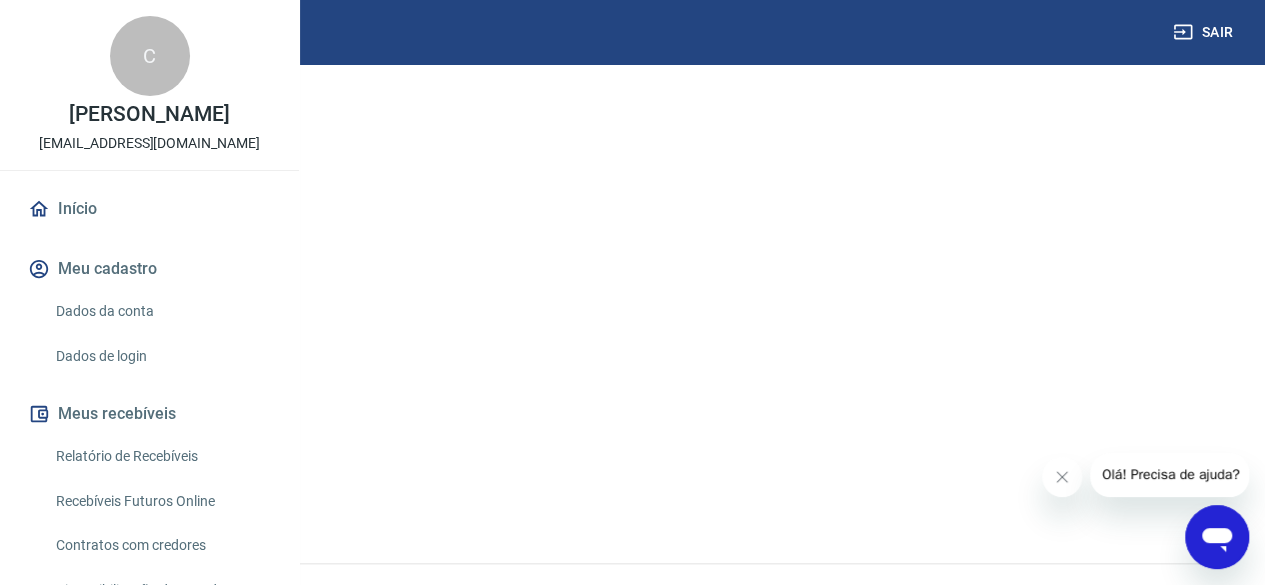 scroll, scrollTop: 360, scrollLeft: 0, axis: vertical 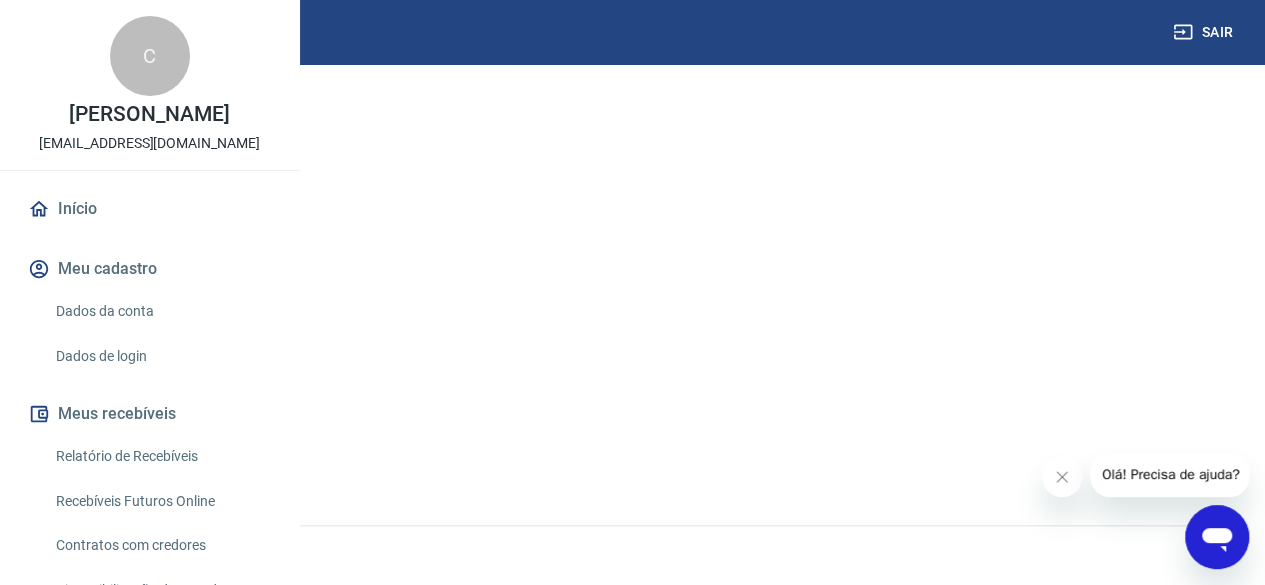 click on "Continuar" at bounding box center (111, 454) 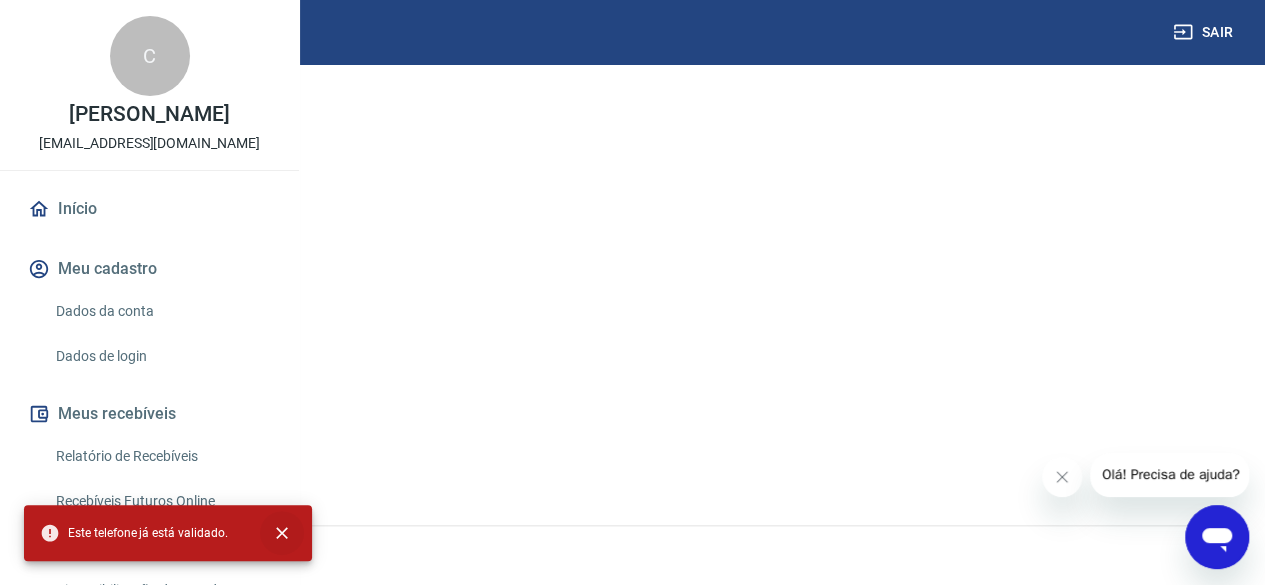 click 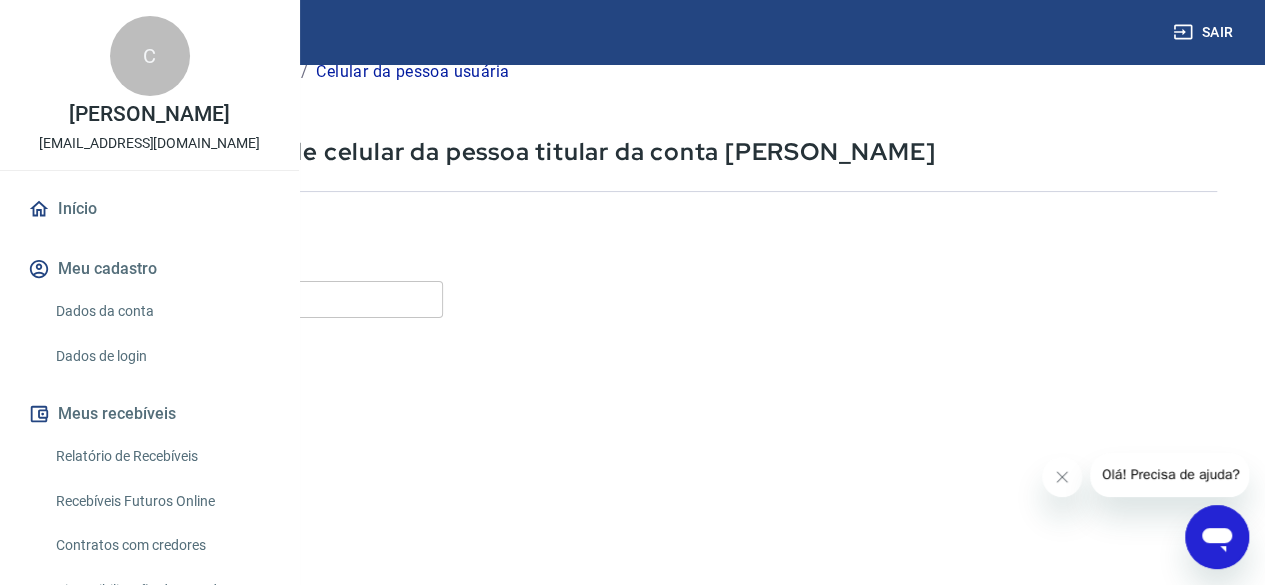 scroll, scrollTop: 0, scrollLeft: 0, axis: both 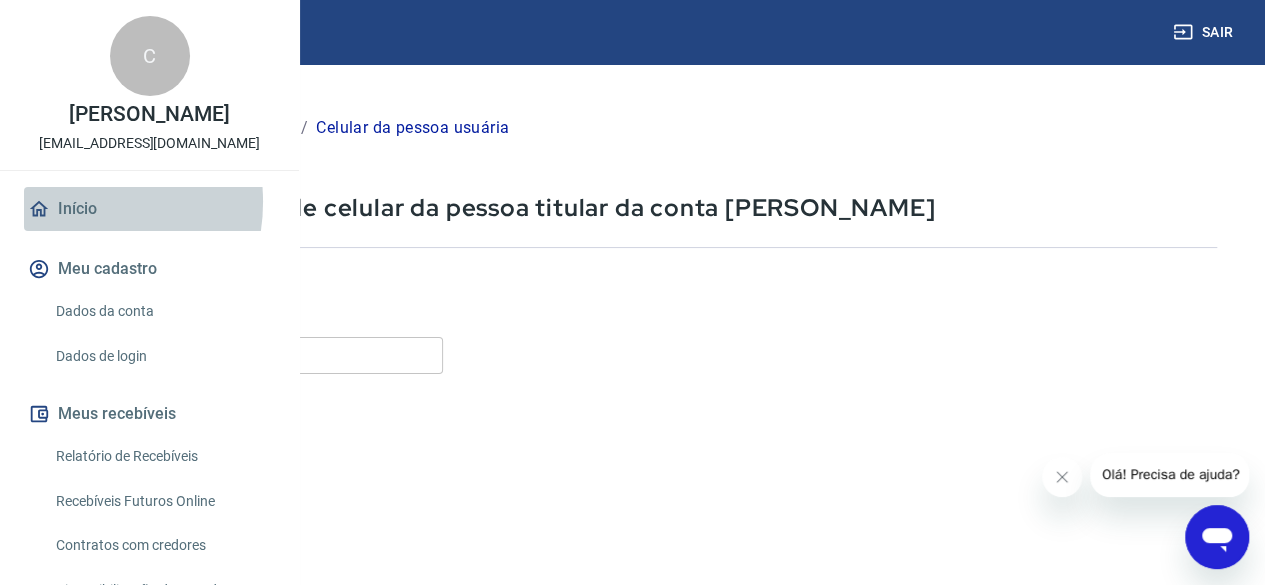 click on "Início" at bounding box center (149, 209) 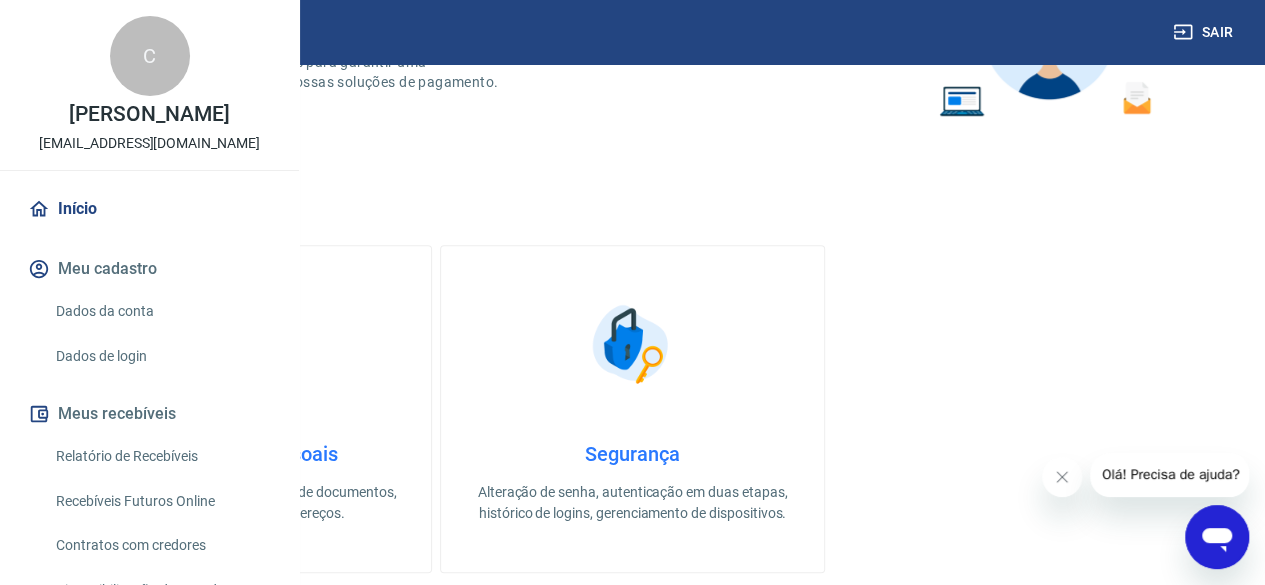 scroll, scrollTop: 800, scrollLeft: 0, axis: vertical 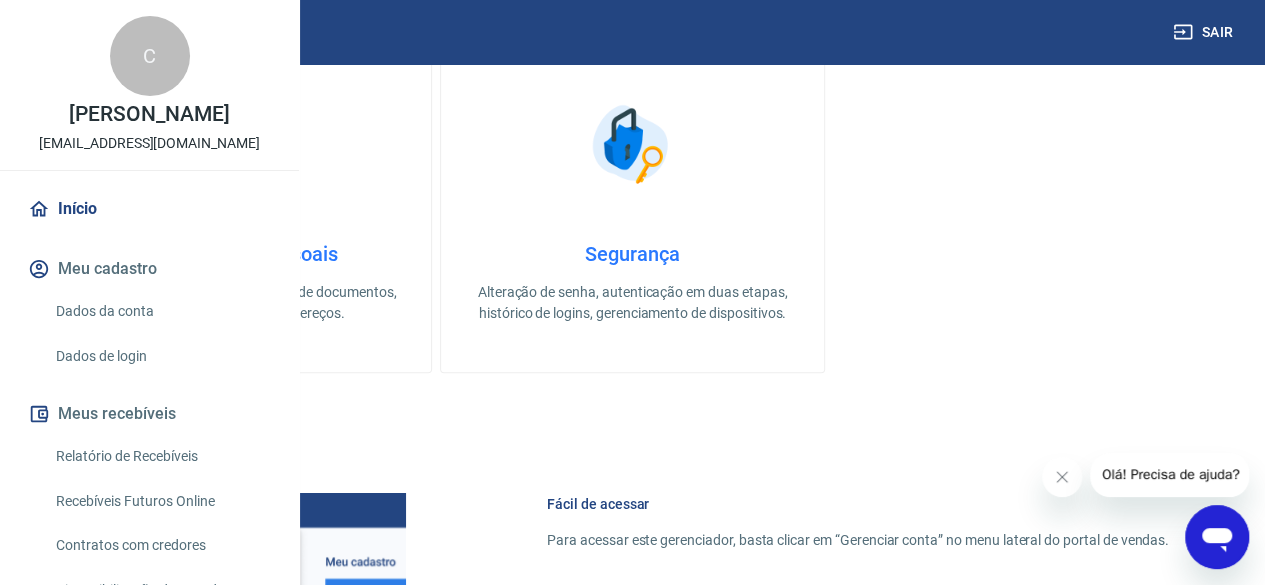 click on "Gestão de dados cadastrais, envio de documentos, alteração de telefone e endereços." at bounding box center [240, 303] 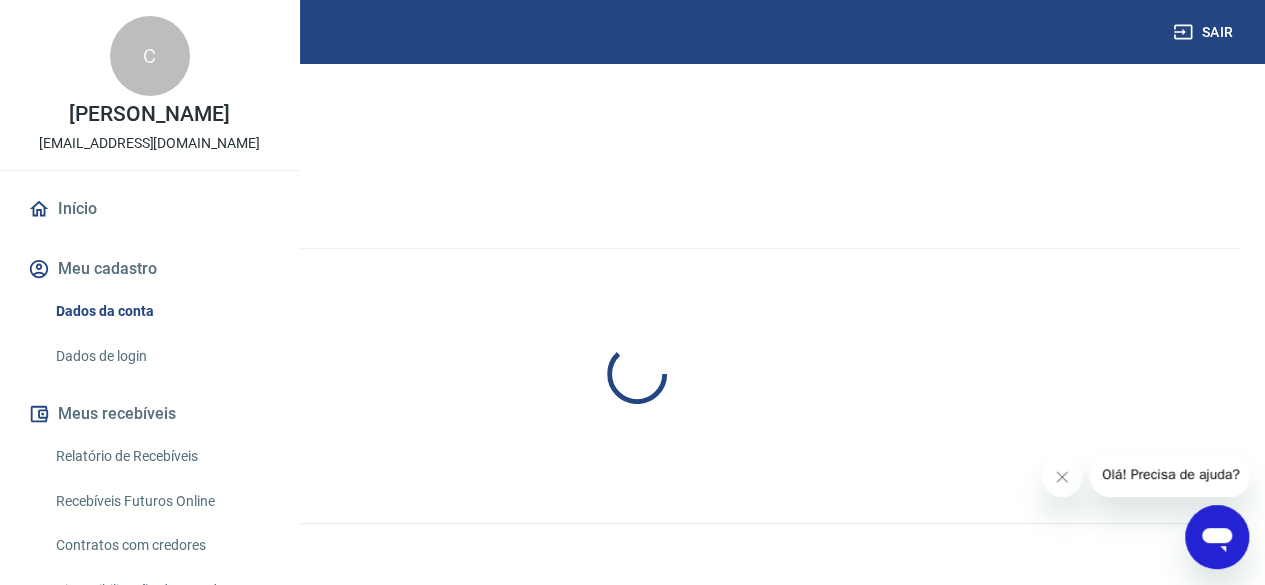 scroll, scrollTop: 0, scrollLeft: 0, axis: both 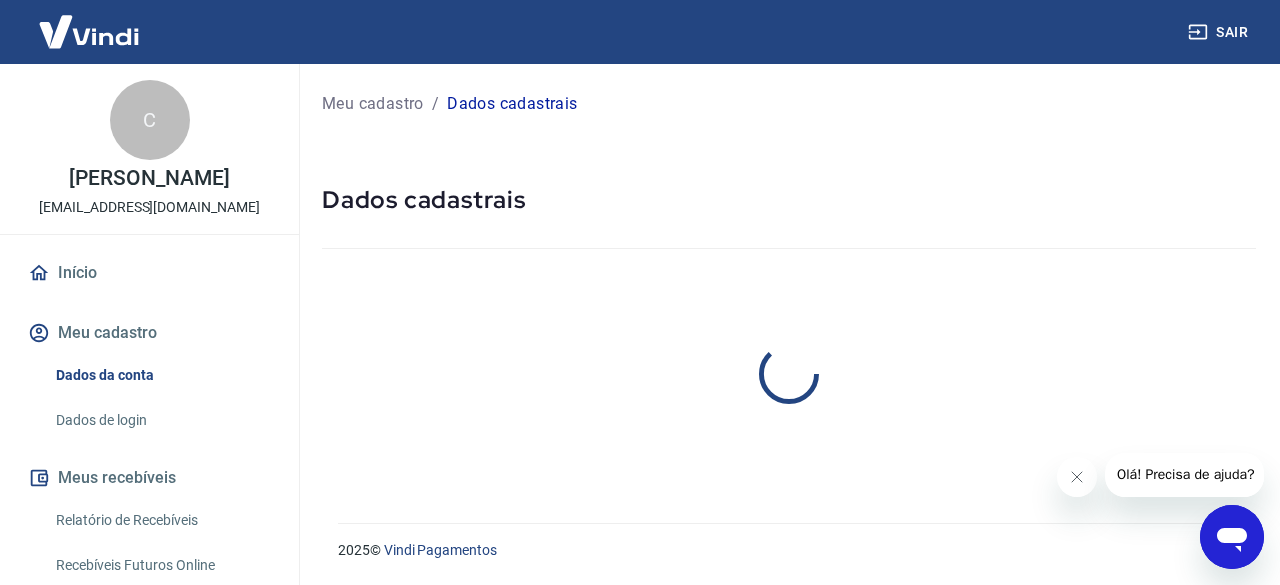 select on "SP" 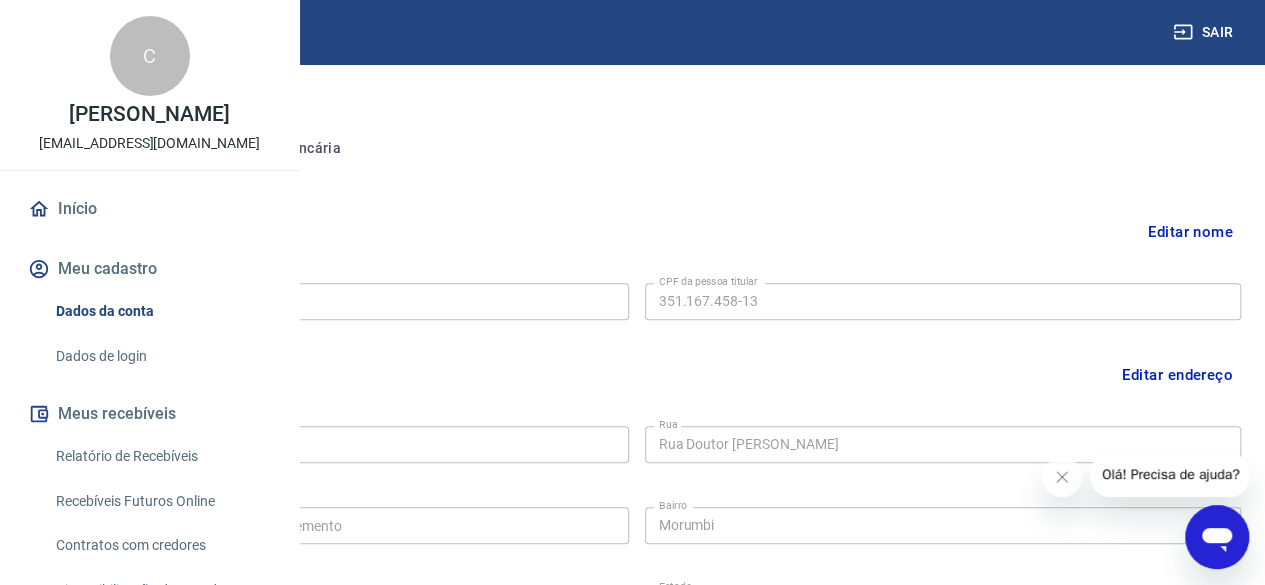 scroll, scrollTop: 94, scrollLeft: 0, axis: vertical 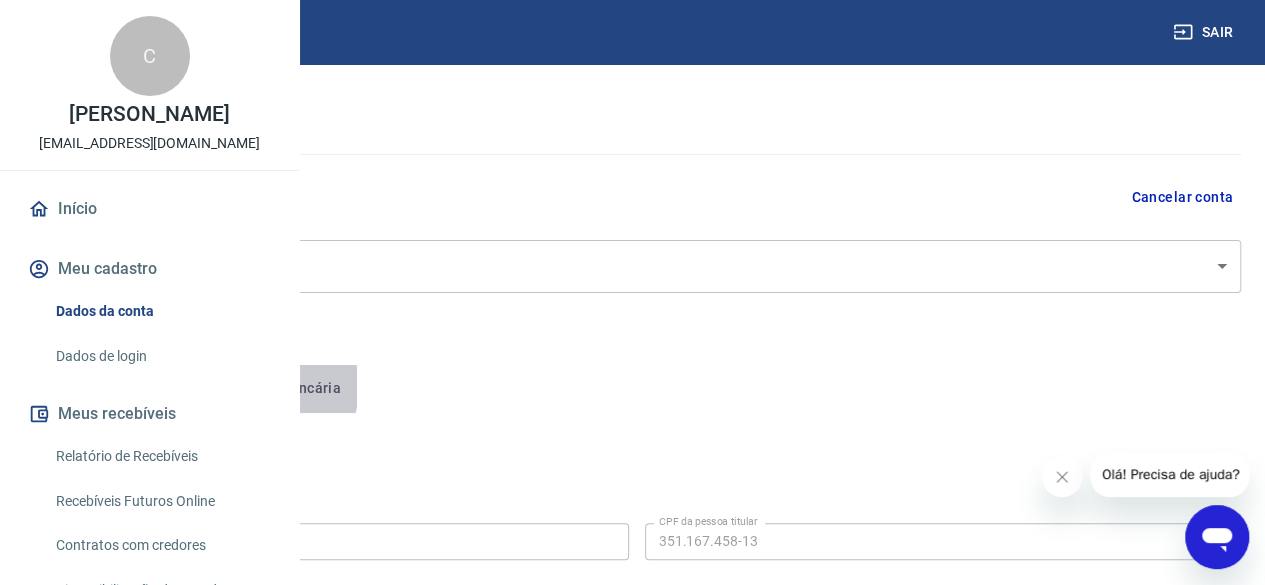 click on "Conta bancária" at bounding box center (274, 389) 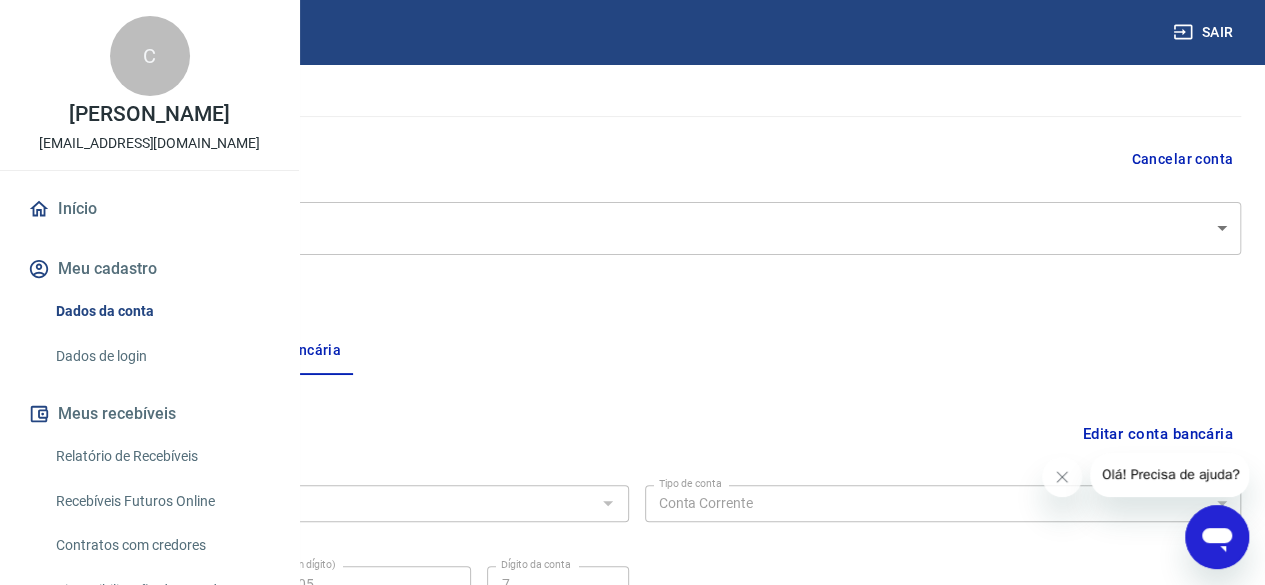 scroll, scrollTop: 324, scrollLeft: 0, axis: vertical 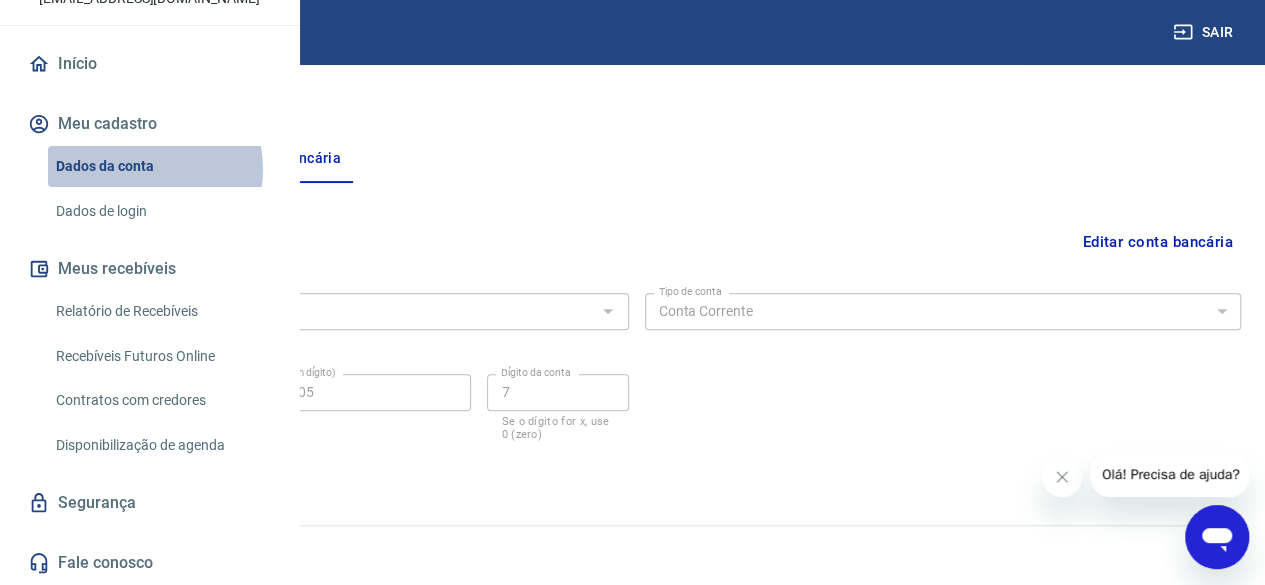 click on "Dados da conta" at bounding box center [161, 166] 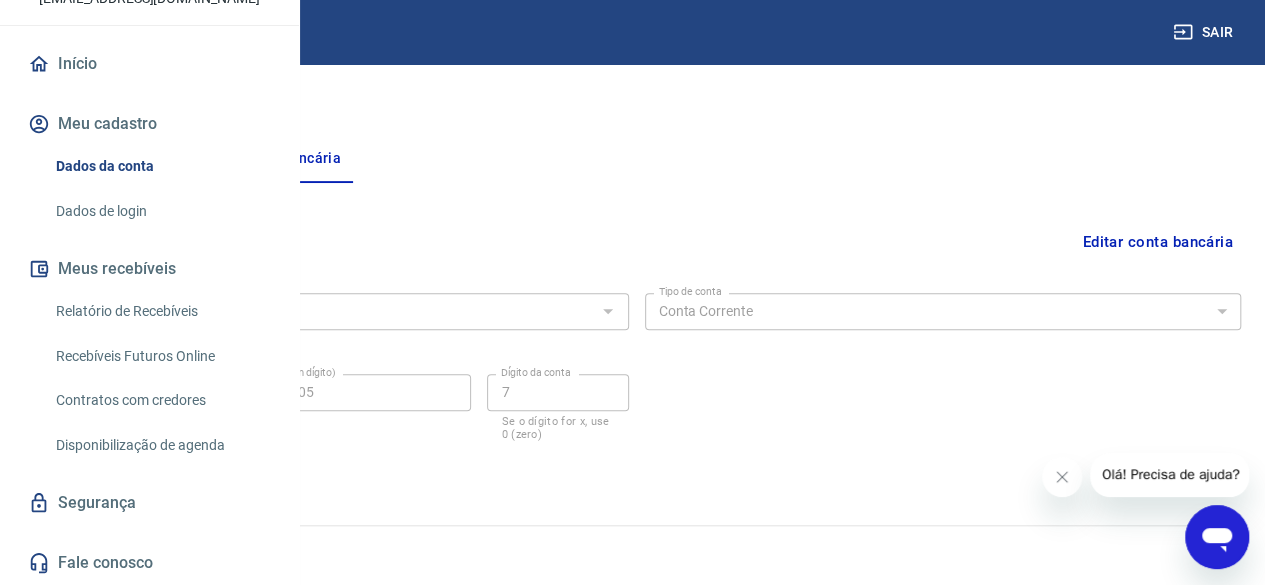 click on "Pessoa titular" at bounding box center [111, 159] 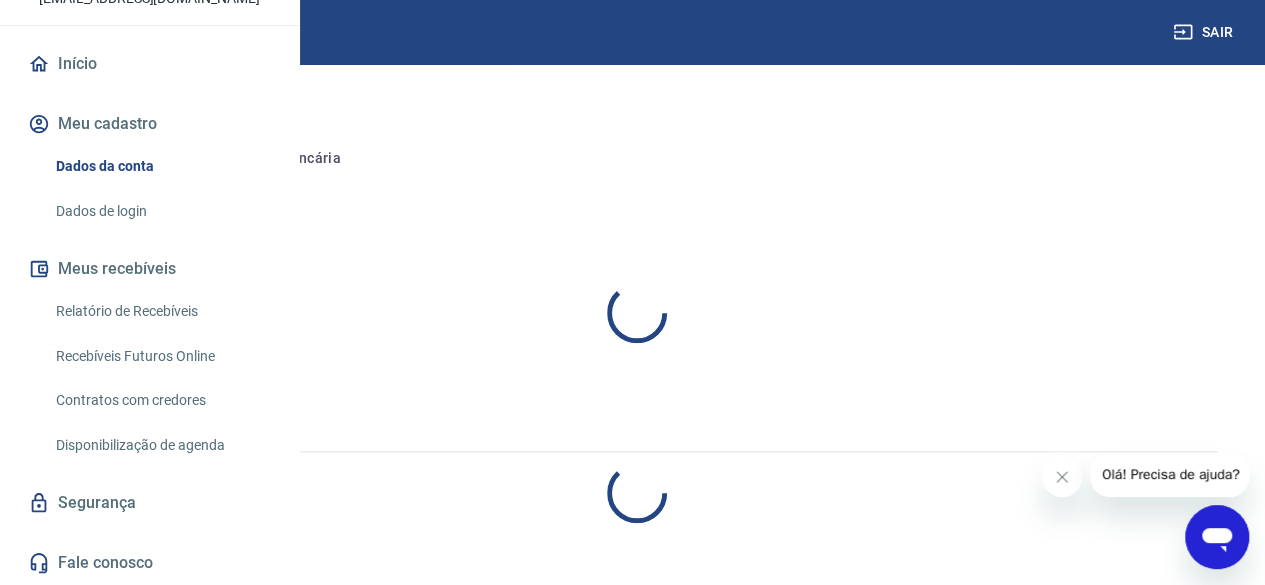 select on "SP" 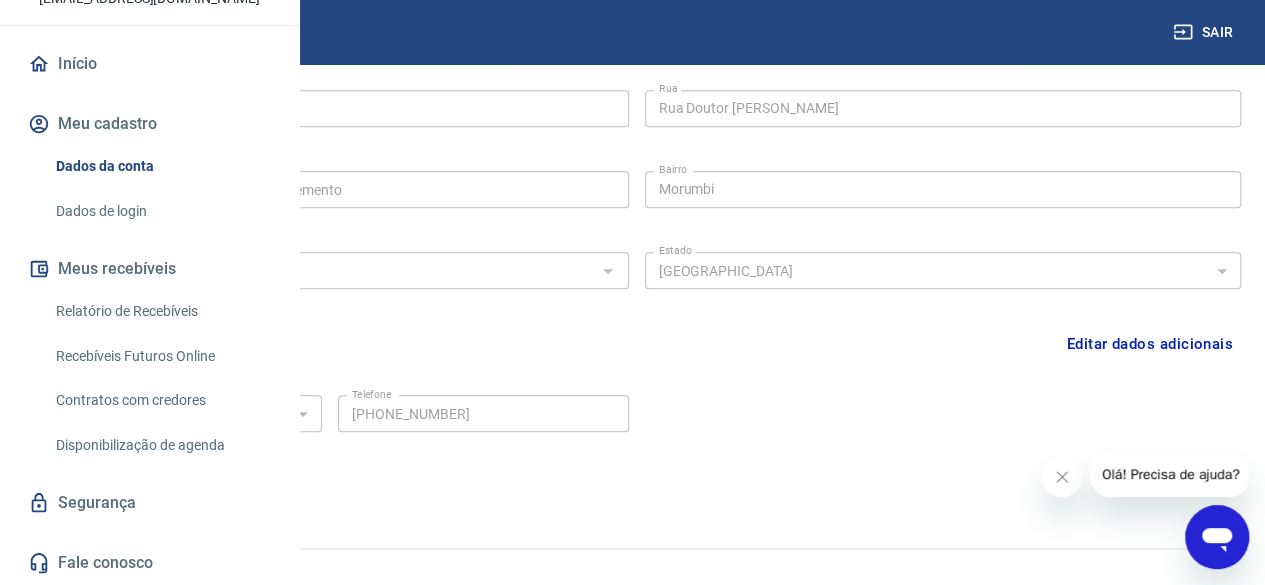 scroll, scrollTop: 694, scrollLeft: 0, axis: vertical 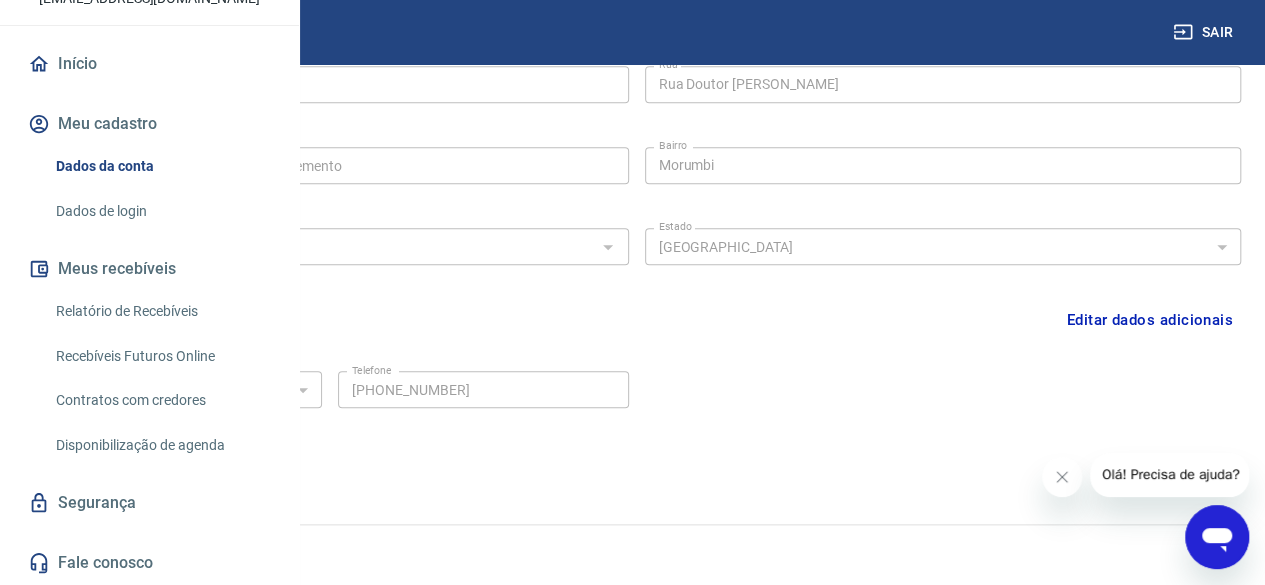 click on "Dados de login" at bounding box center (161, 211) 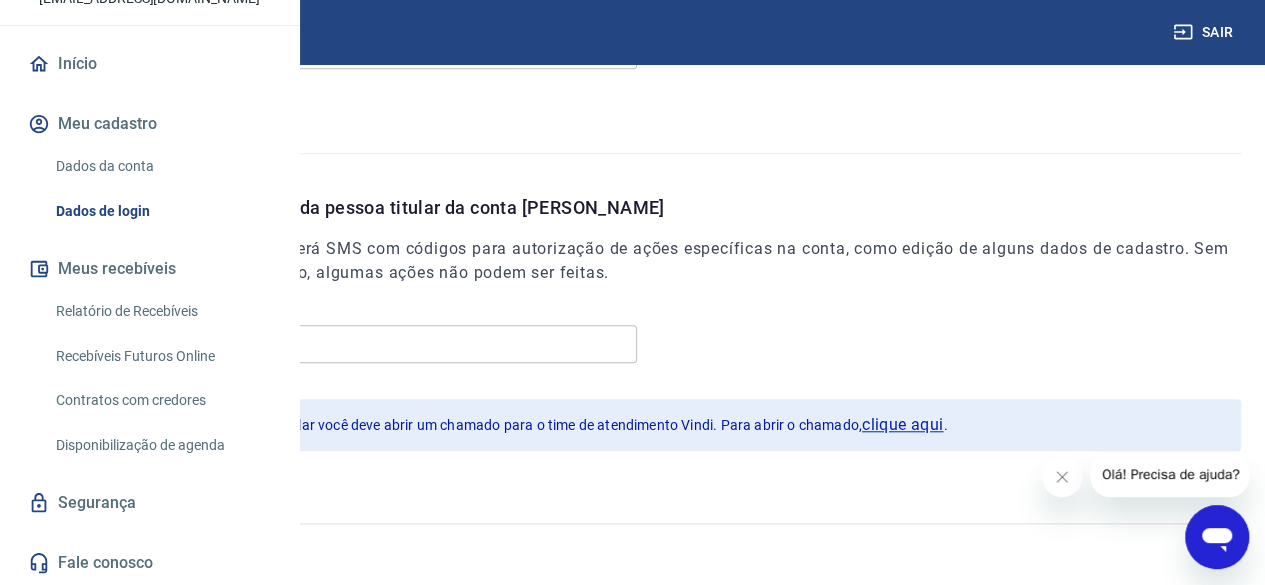 scroll, scrollTop: 698, scrollLeft: 0, axis: vertical 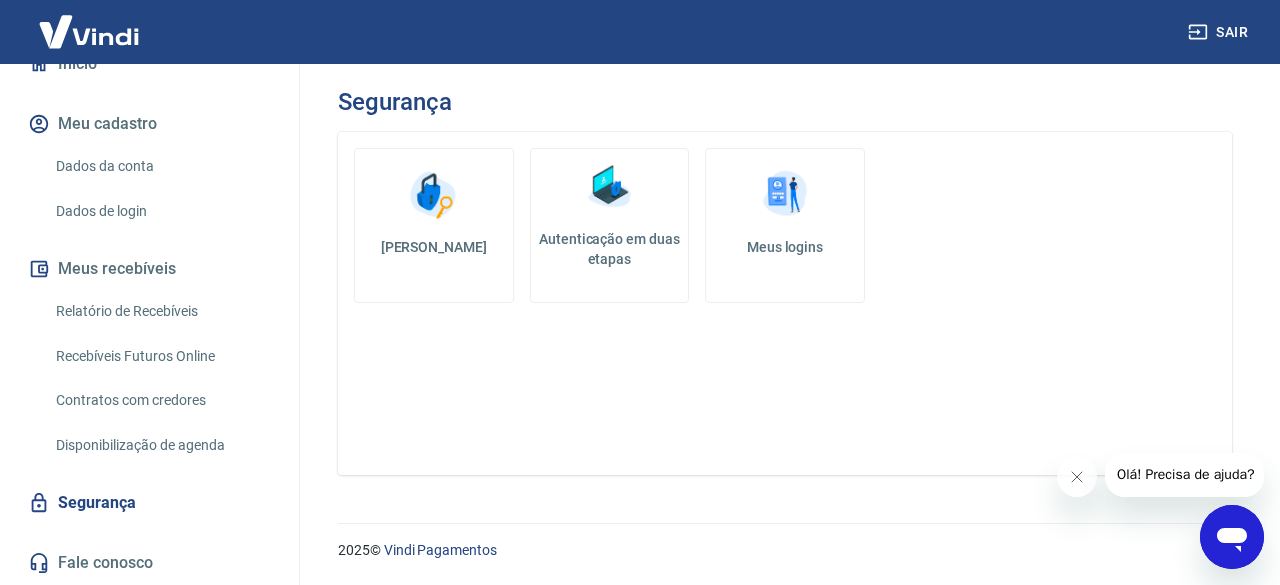 click on "Meus logins" at bounding box center [785, 225] 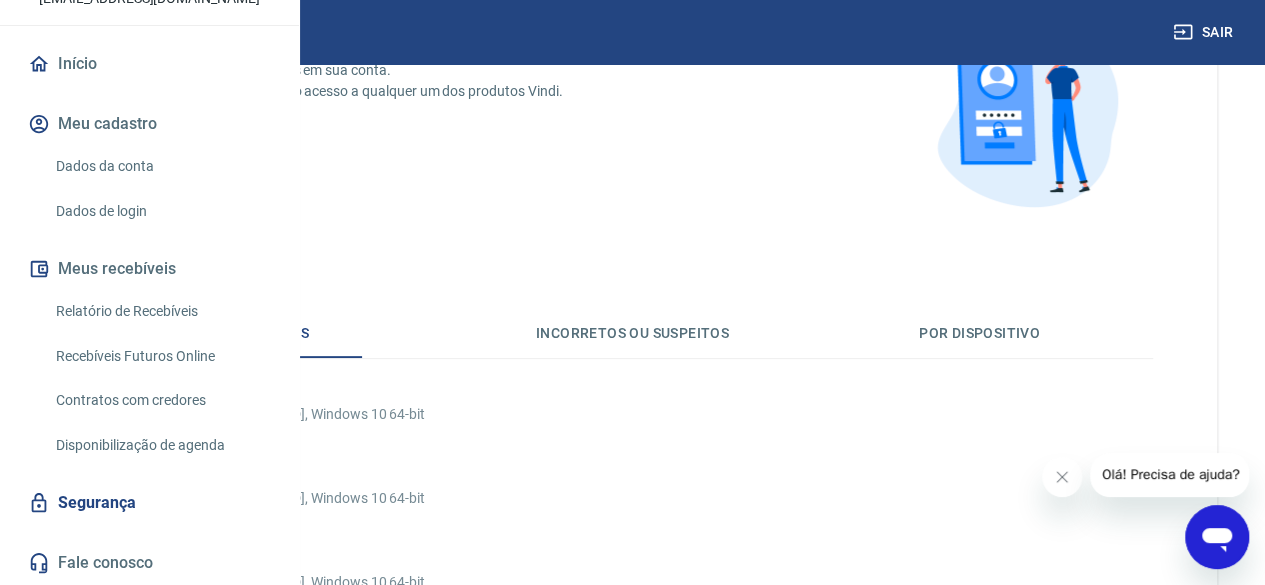 scroll, scrollTop: 0, scrollLeft: 0, axis: both 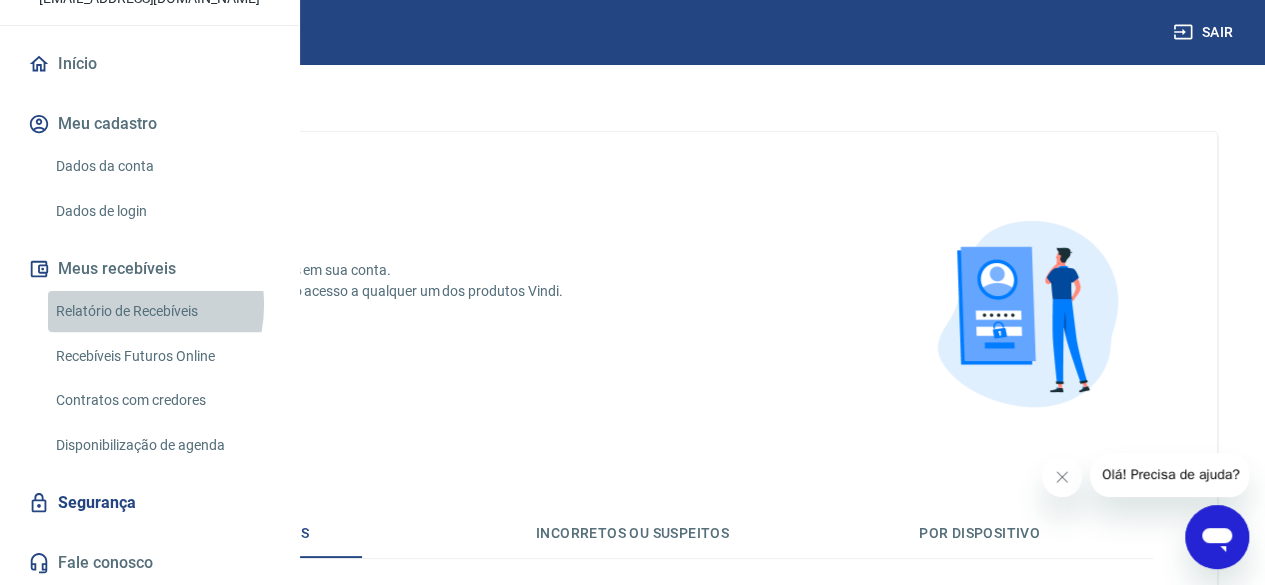 click on "Relatório de Recebíveis" at bounding box center (161, 311) 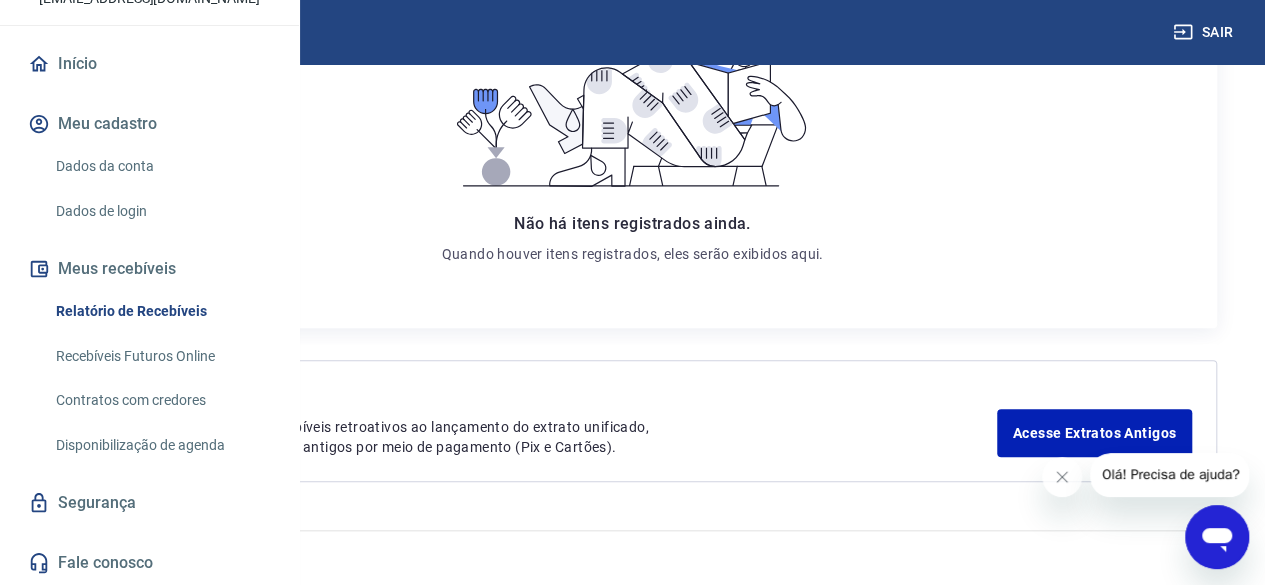 scroll, scrollTop: 406, scrollLeft: 0, axis: vertical 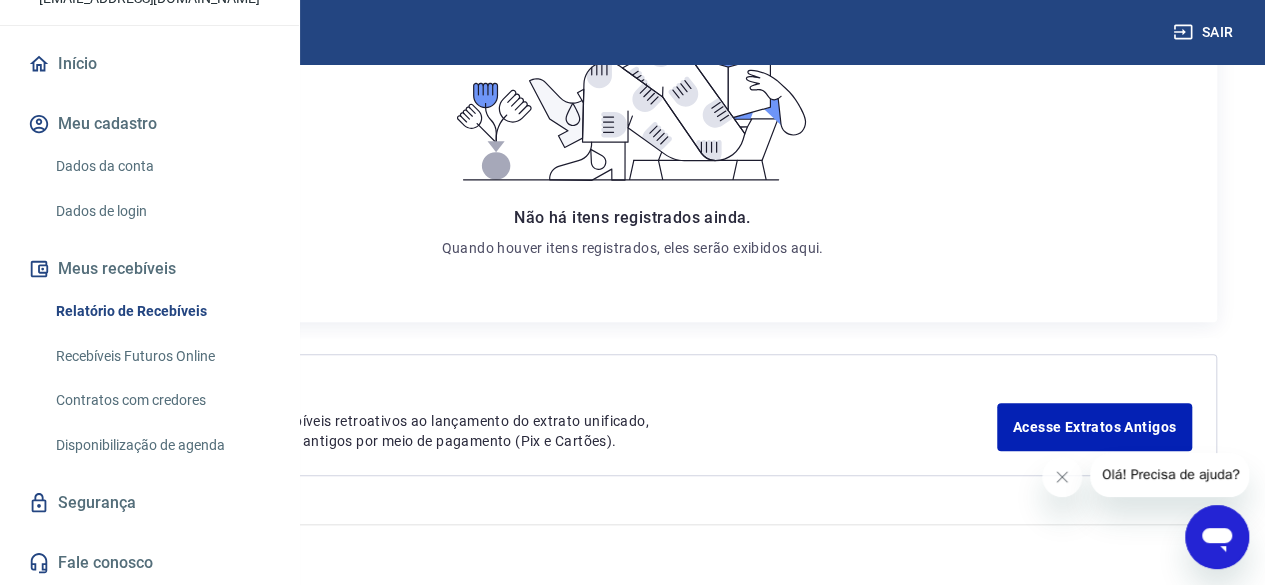 click on "Recebíveis Futuros Online" at bounding box center (161, 356) 